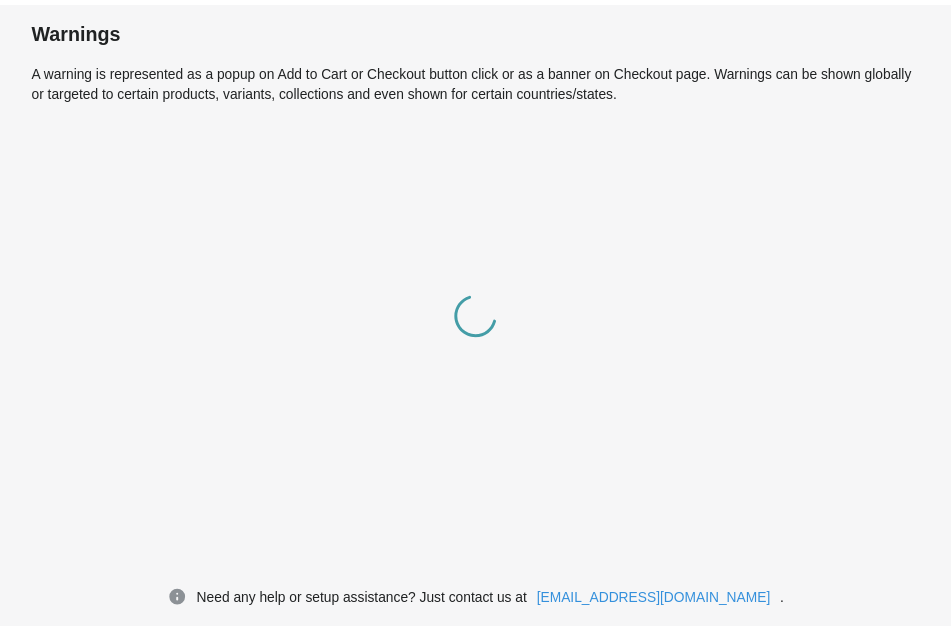 scroll, scrollTop: 0, scrollLeft: 0, axis: both 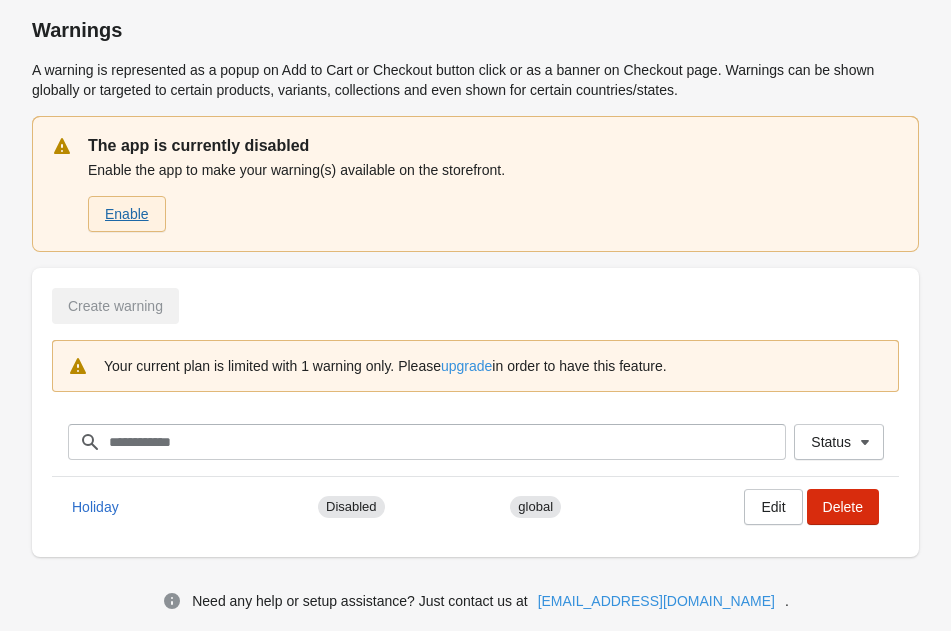 click on "Enable" at bounding box center [127, 214] 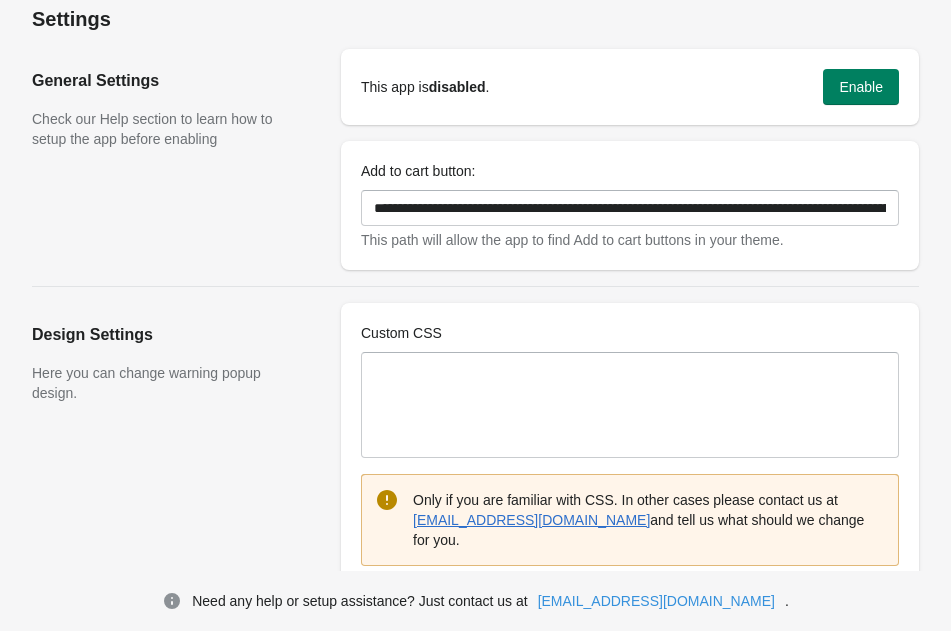 scroll, scrollTop: 0, scrollLeft: 0, axis: both 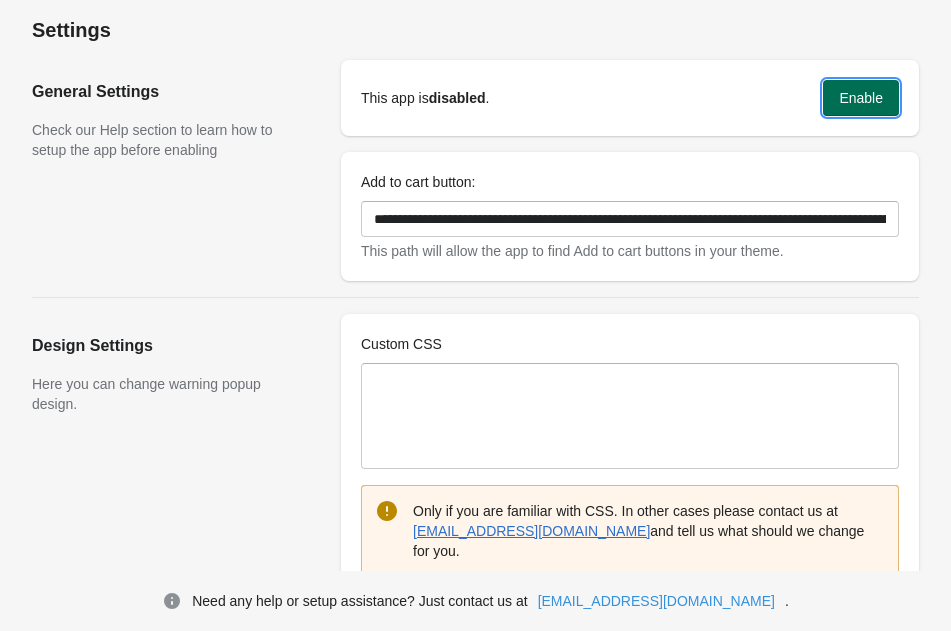 click on "Enable" at bounding box center [861, 98] 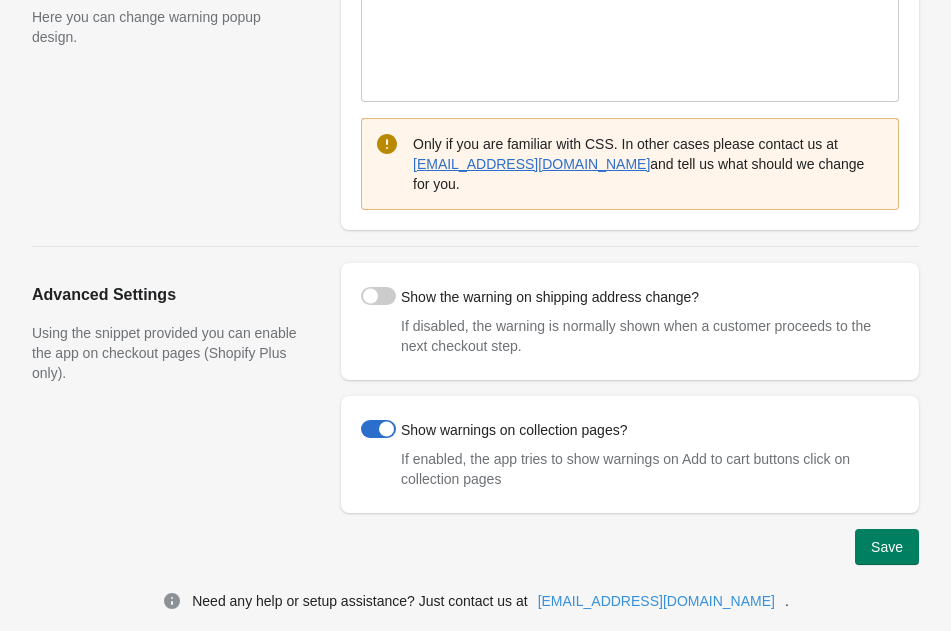 scroll, scrollTop: 366, scrollLeft: 0, axis: vertical 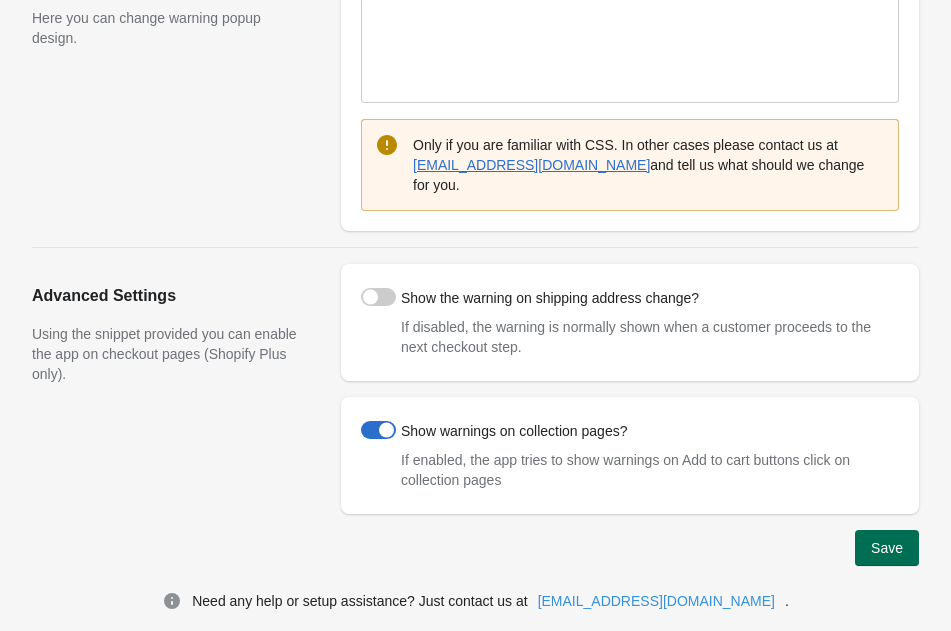 click on "Save" at bounding box center (887, 548) 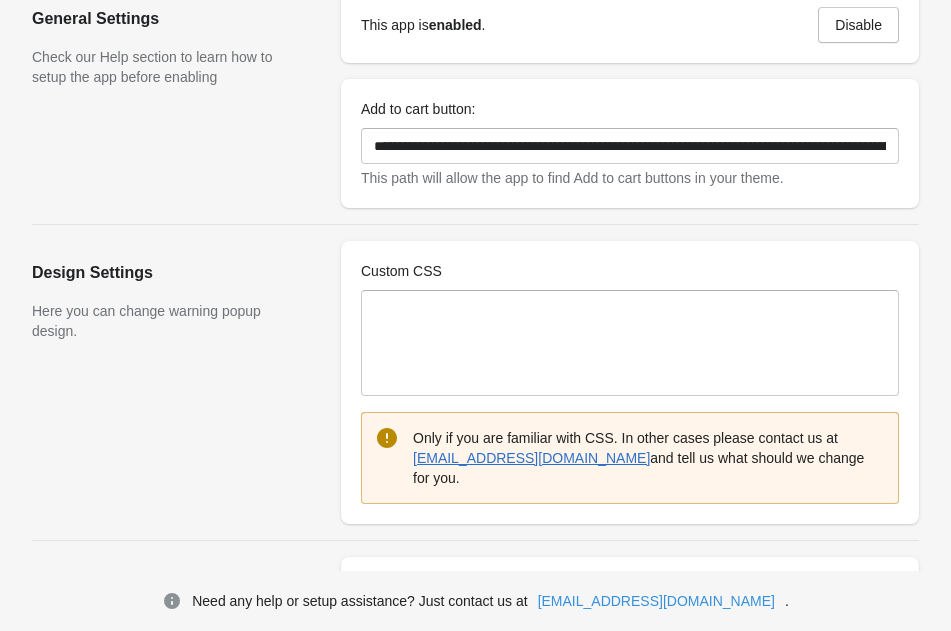 scroll, scrollTop: 69, scrollLeft: 0, axis: vertical 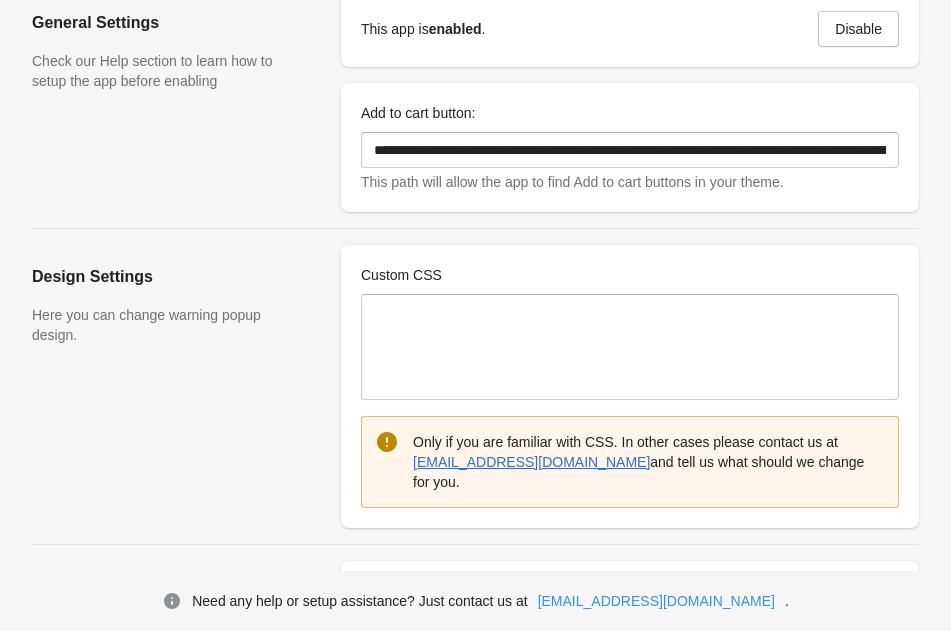 click on "General Settings Check our Help section to learn how to setup the app before enabling" at bounding box center (176, 101) 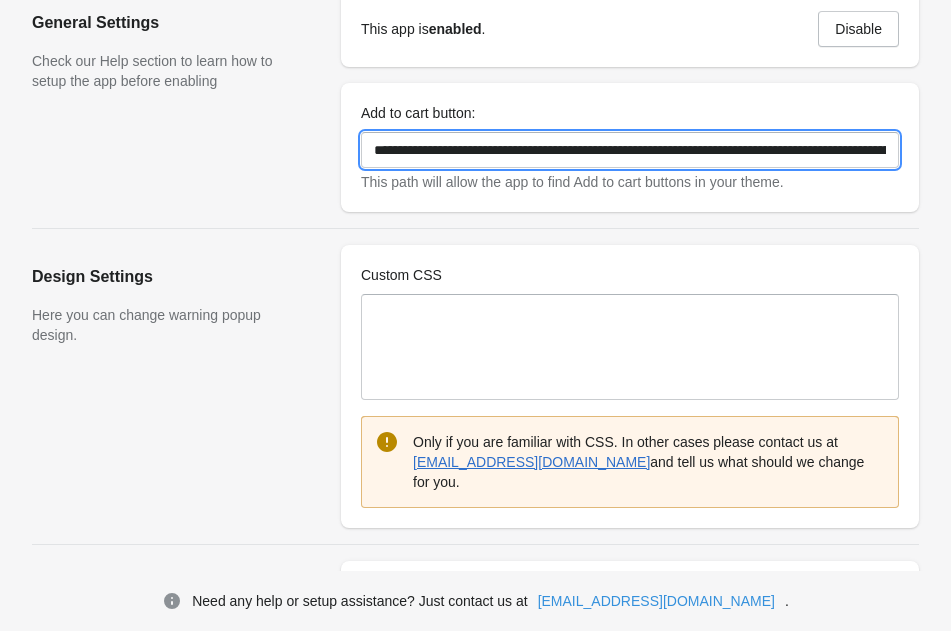 click on "**********" at bounding box center (630, 150) 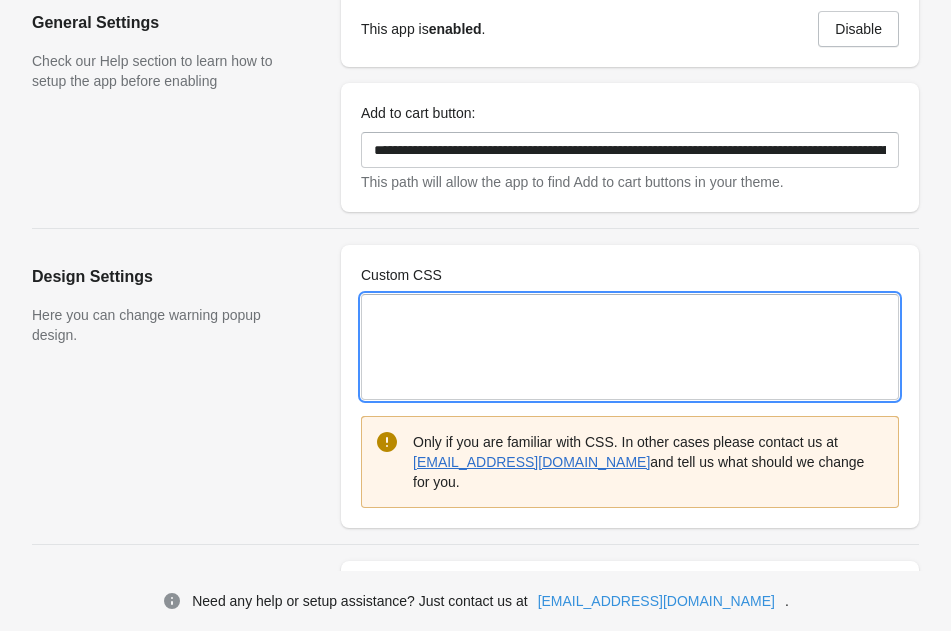 click on "Custom CSS" at bounding box center (630, 347) 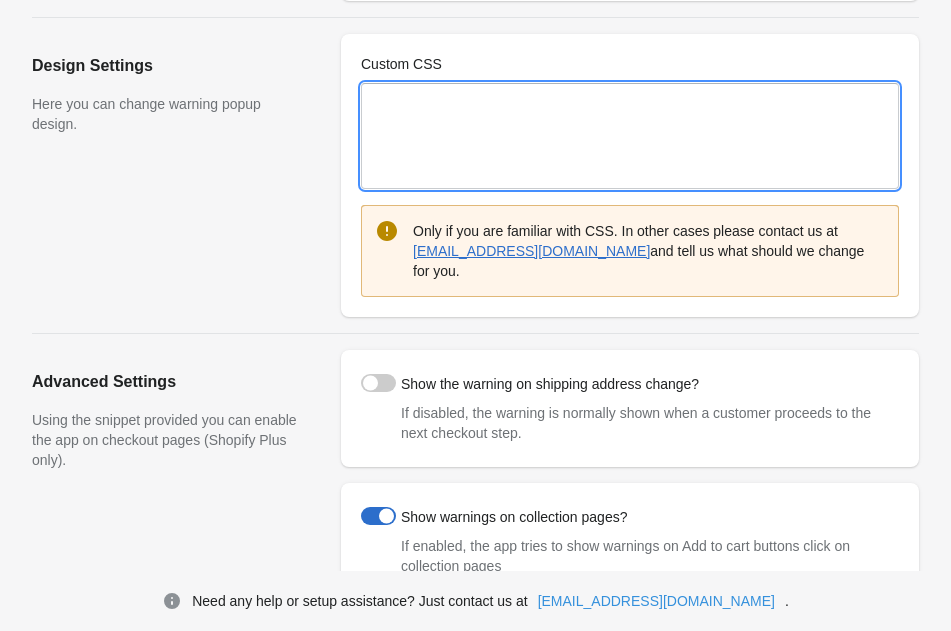 scroll, scrollTop: 367, scrollLeft: 0, axis: vertical 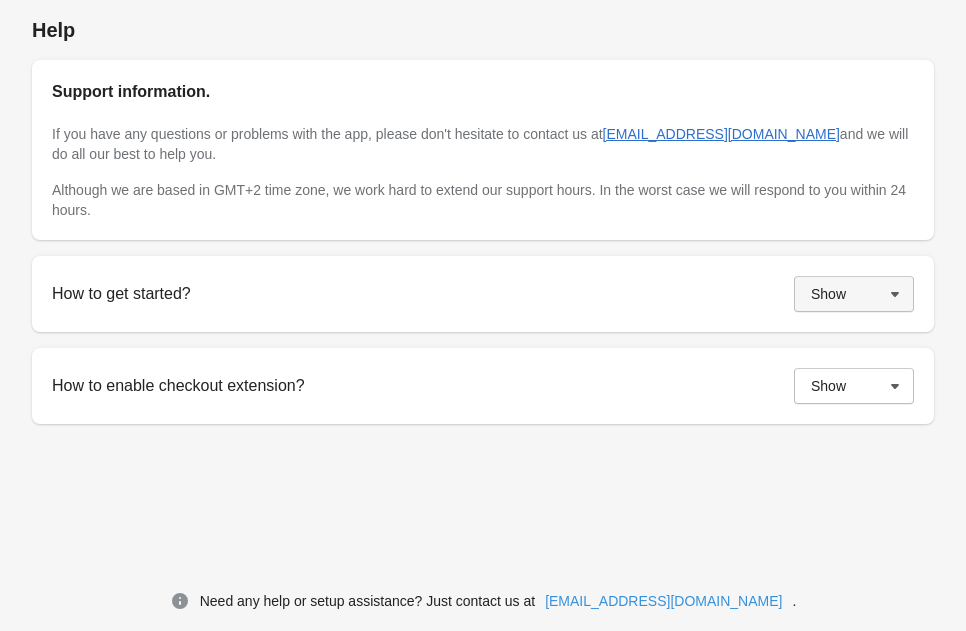 click 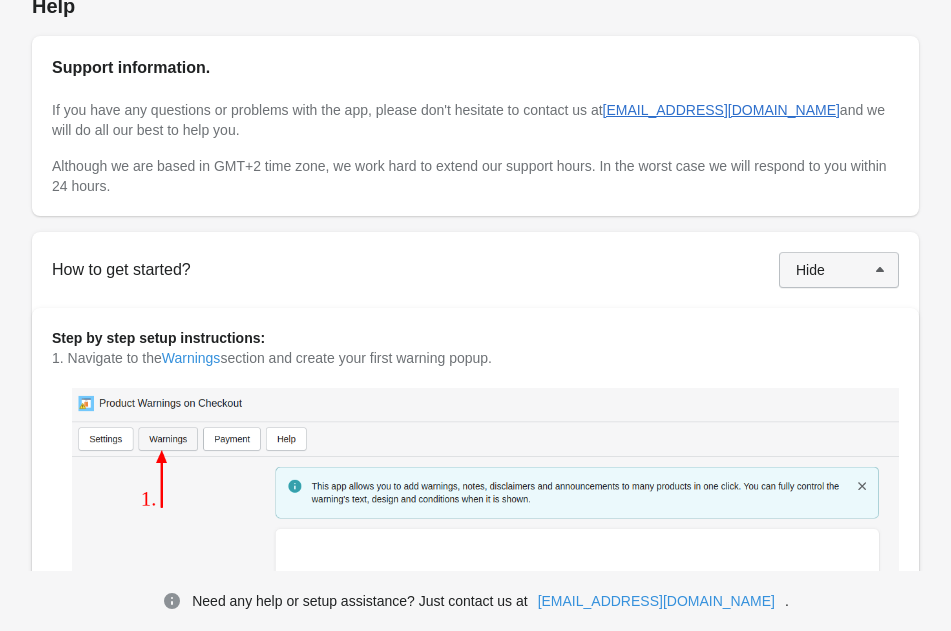 scroll, scrollTop: 15, scrollLeft: 0, axis: vertical 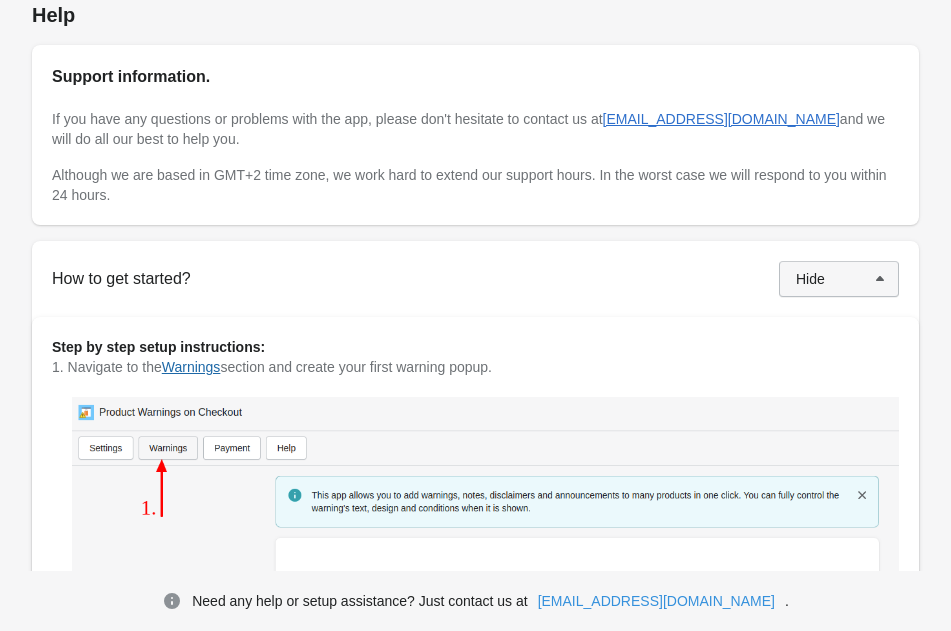 click on "Warnings" at bounding box center (191, 367) 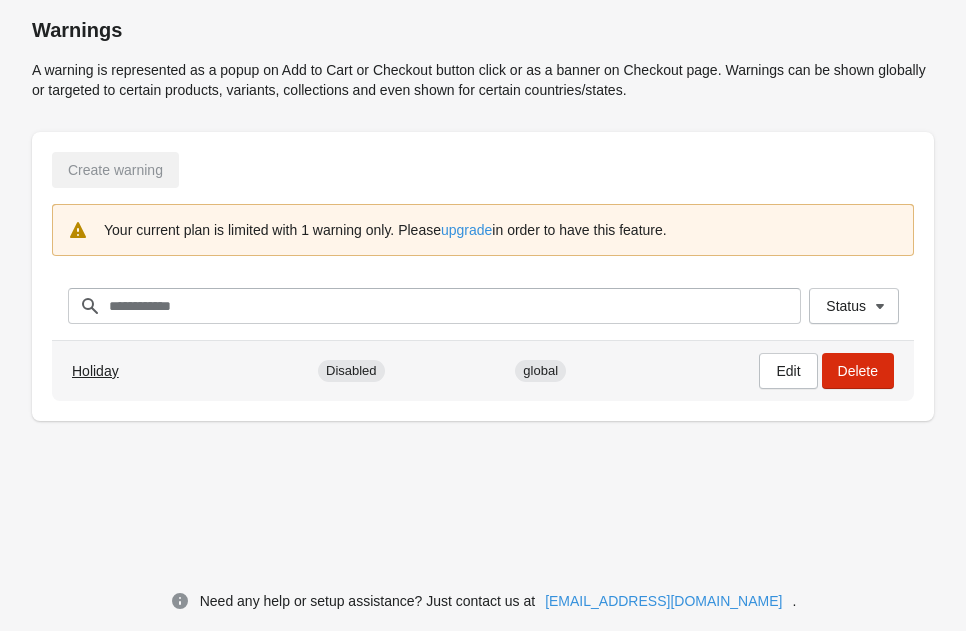 click on "Holiday" at bounding box center [95, 371] 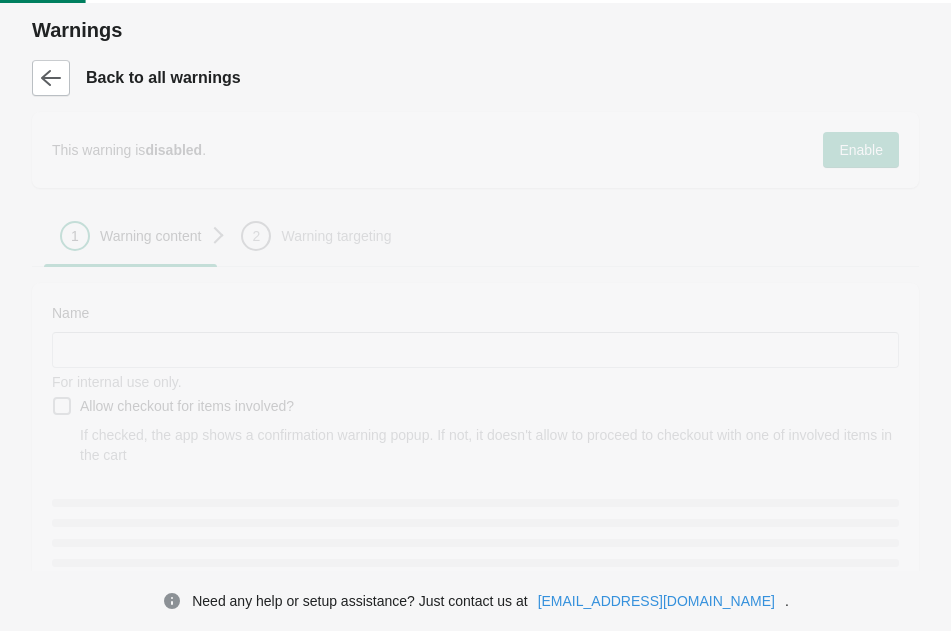 type on "*******" 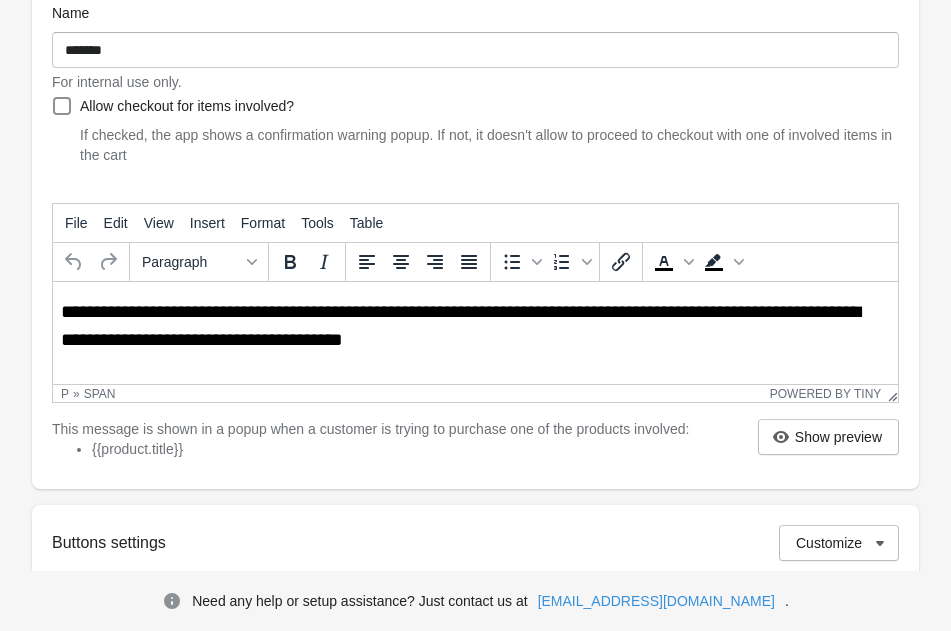 scroll, scrollTop: 303, scrollLeft: 0, axis: vertical 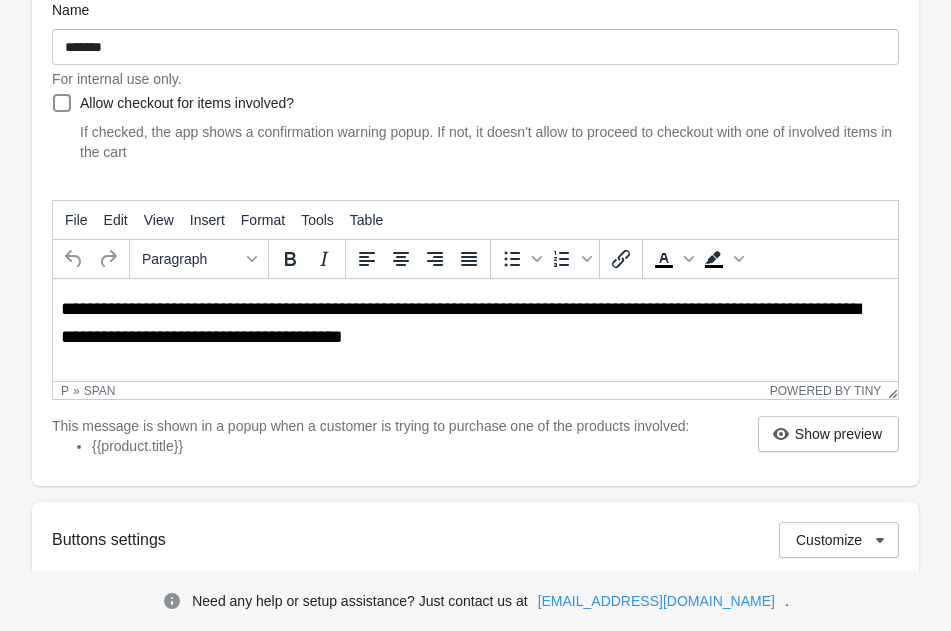 click on "**********" at bounding box center [460, 322] 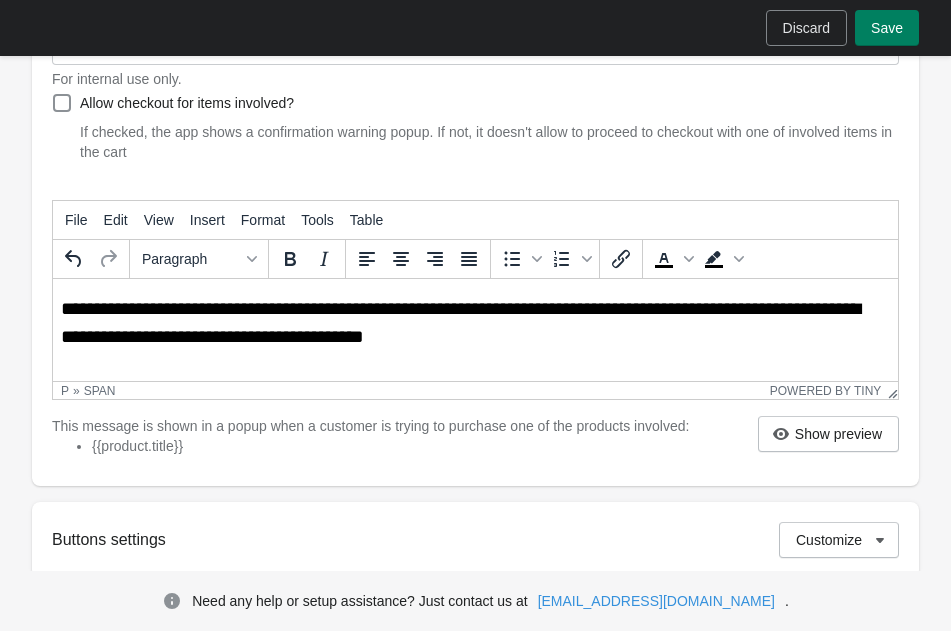 click on "**********" at bounding box center (460, 322) 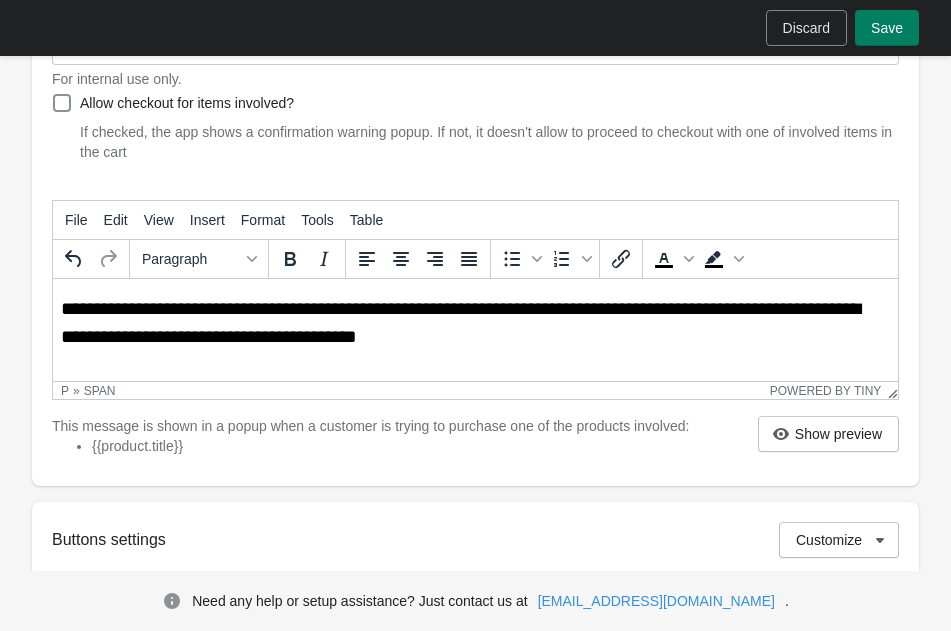 click on "**********" at bounding box center [475, 323] 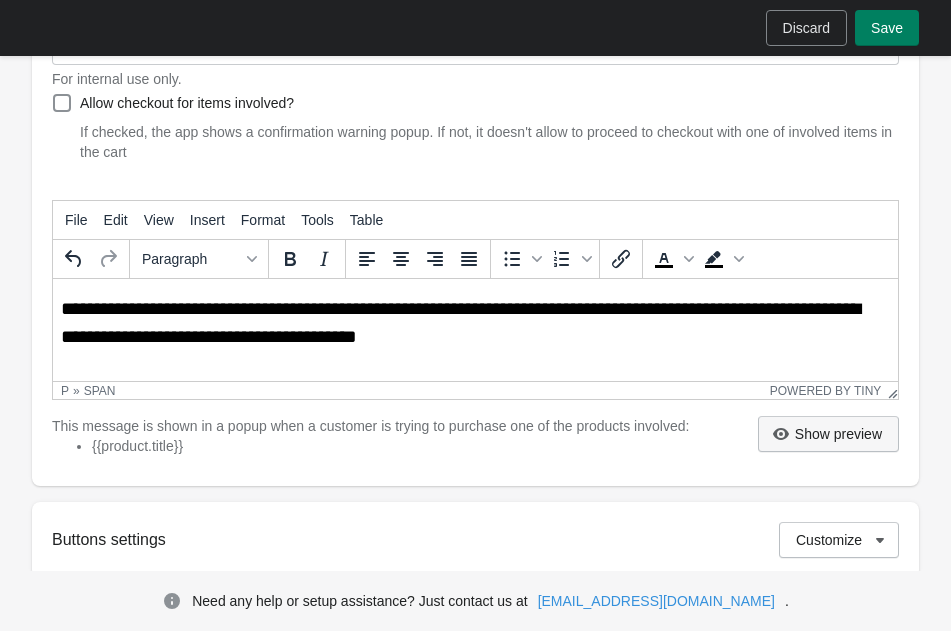 click on "Show preview" at bounding box center (838, 434) 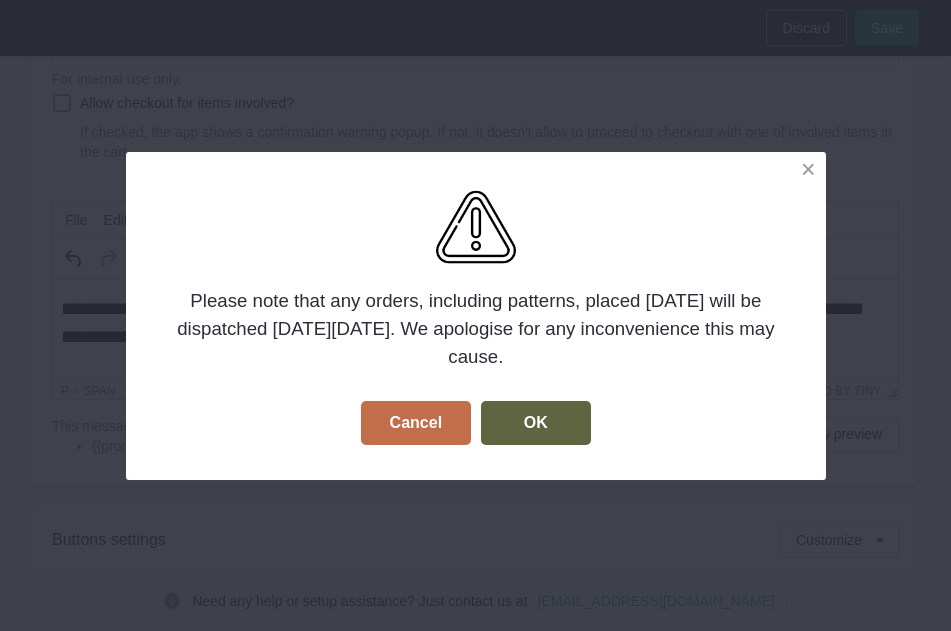 click on "OK" at bounding box center [536, 423] 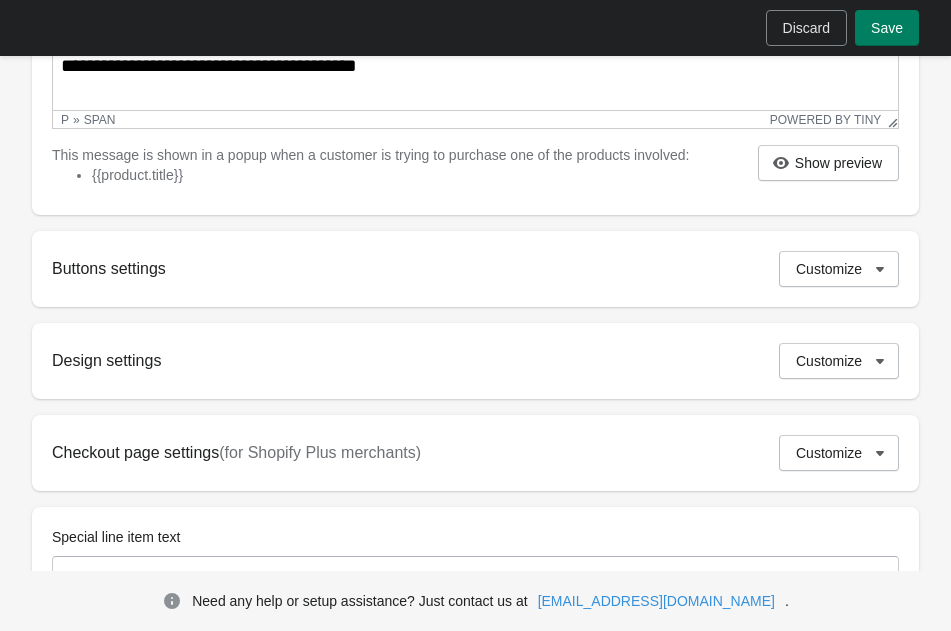 scroll, scrollTop: 574, scrollLeft: 0, axis: vertical 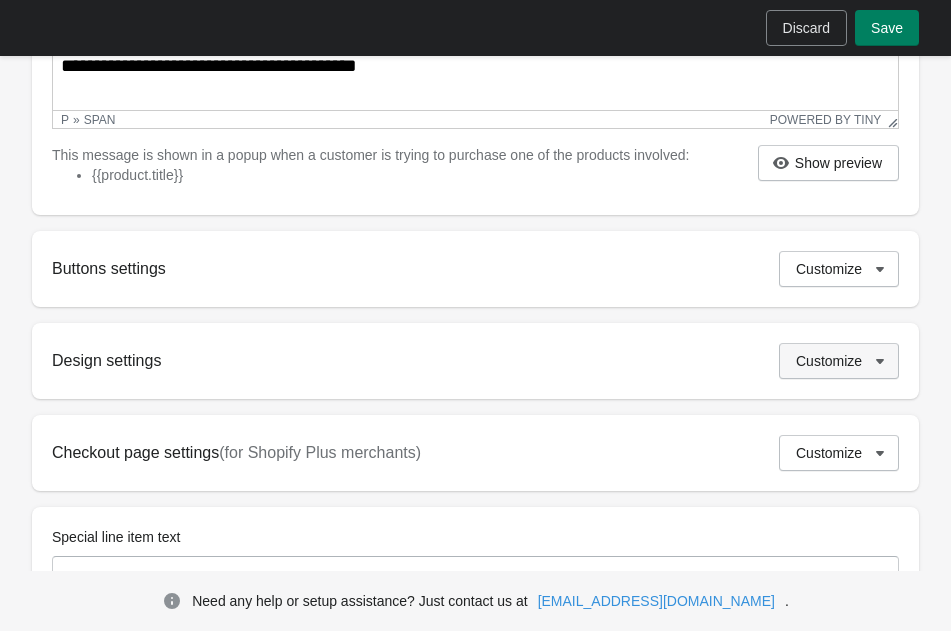 click 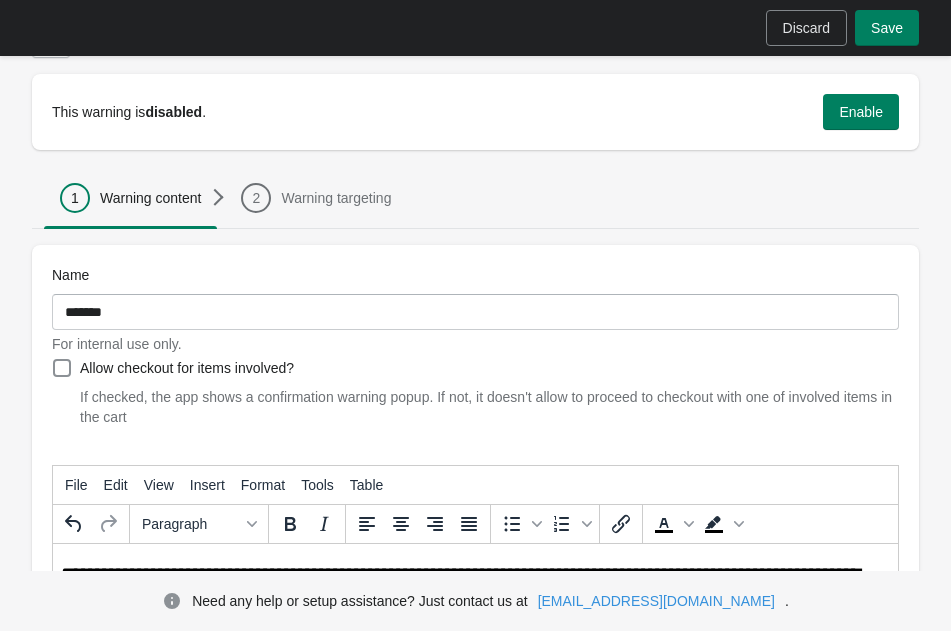scroll, scrollTop: 0, scrollLeft: 0, axis: both 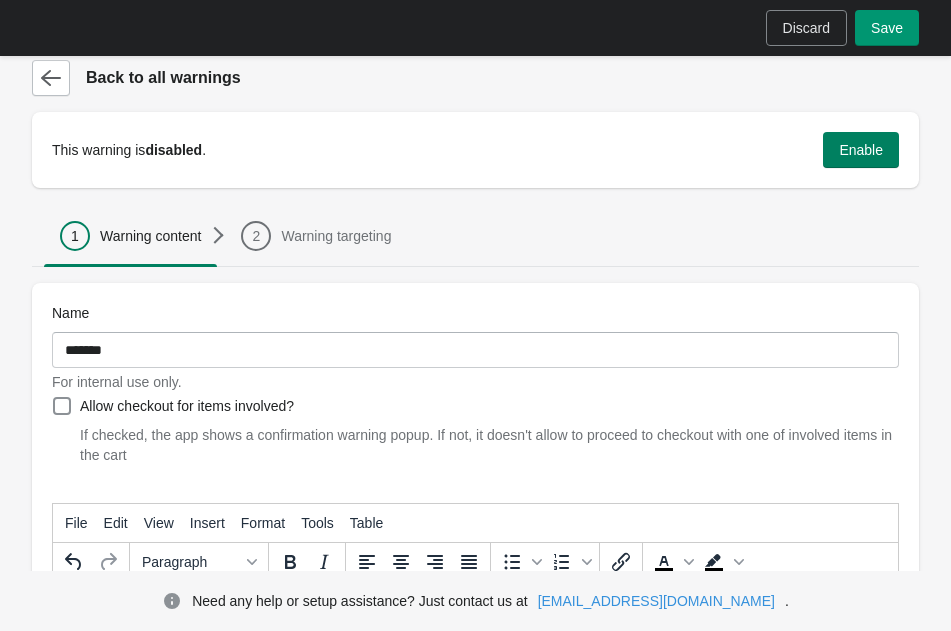 click on "Save" at bounding box center [887, 28] 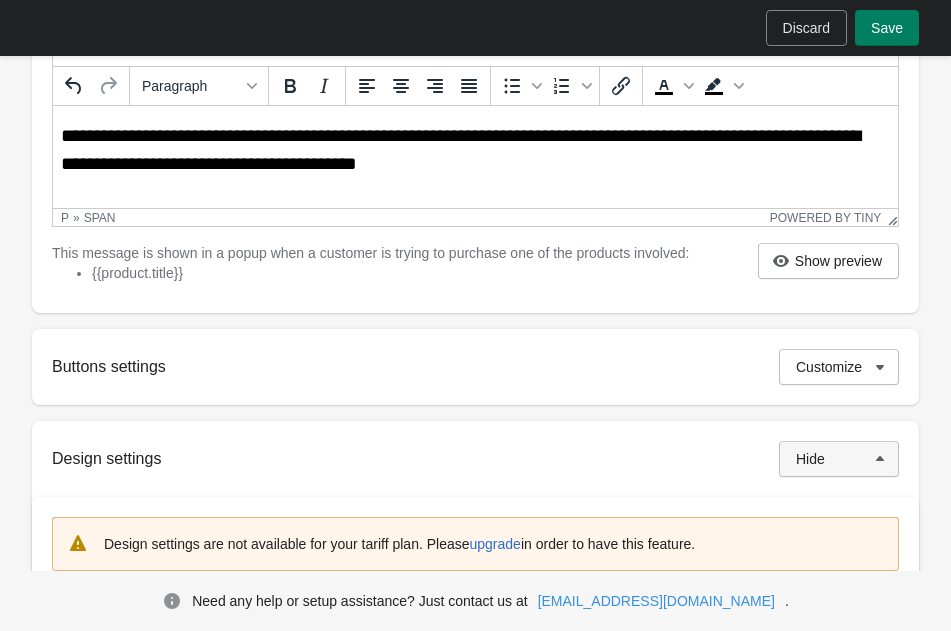 scroll, scrollTop: 0, scrollLeft: 0, axis: both 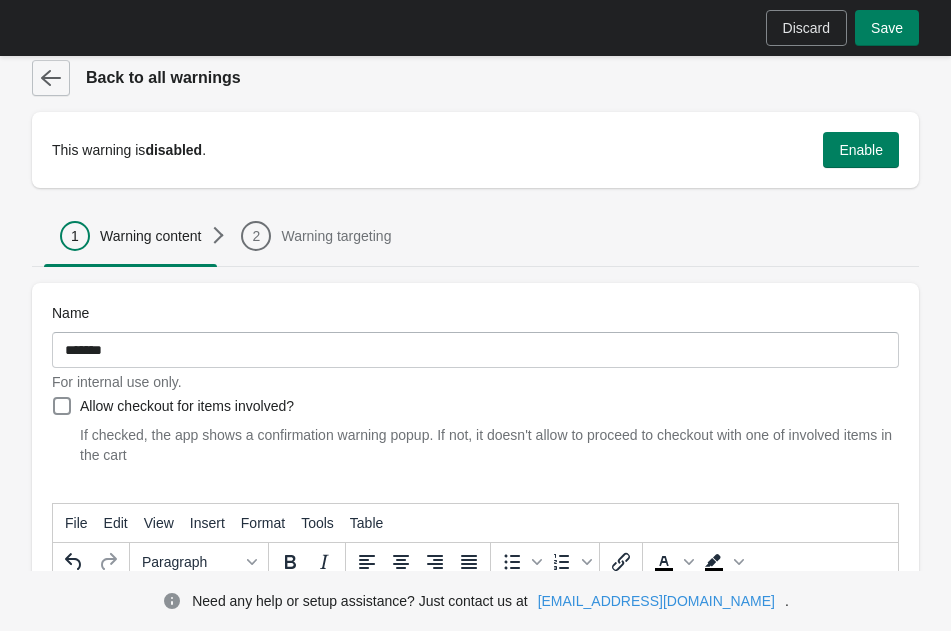 click 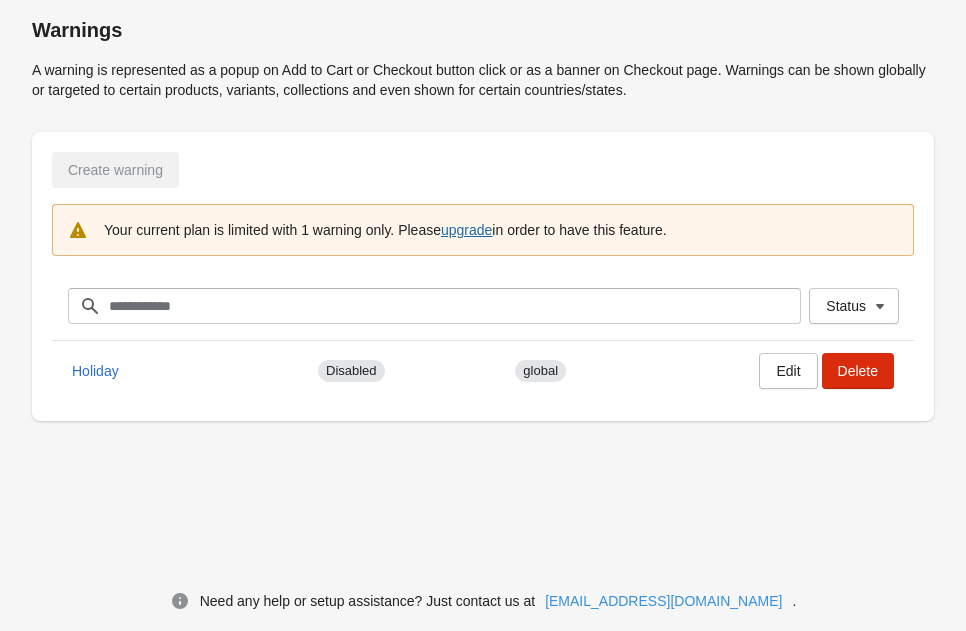 click on "upgrade" at bounding box center [466, 230] 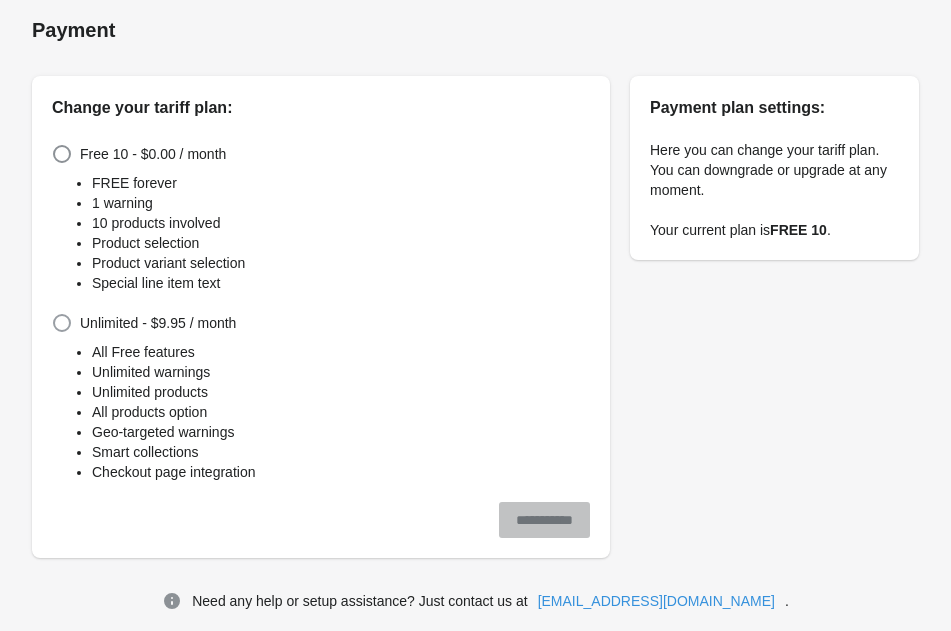 click at bounding box center (62, 323) 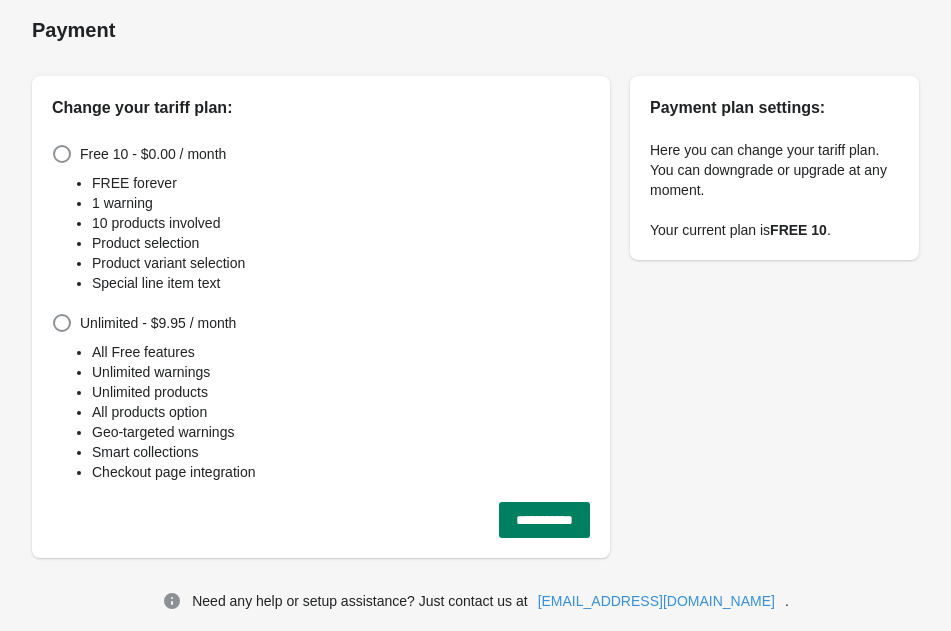 click on "**********" at bounding box center [544, 520] 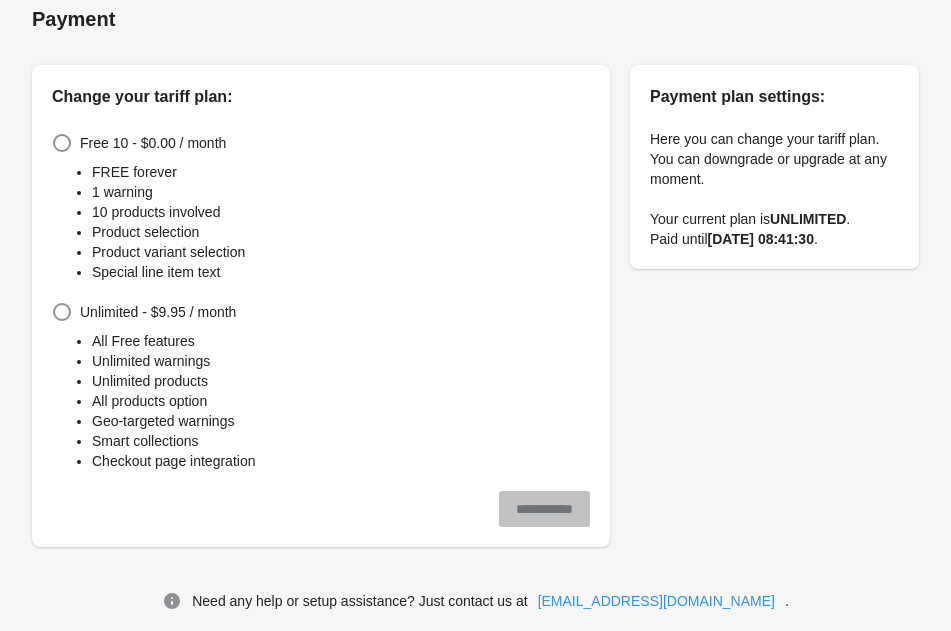 scroll, scrollTop: 10, scrollLeft: 0, axis: vertical 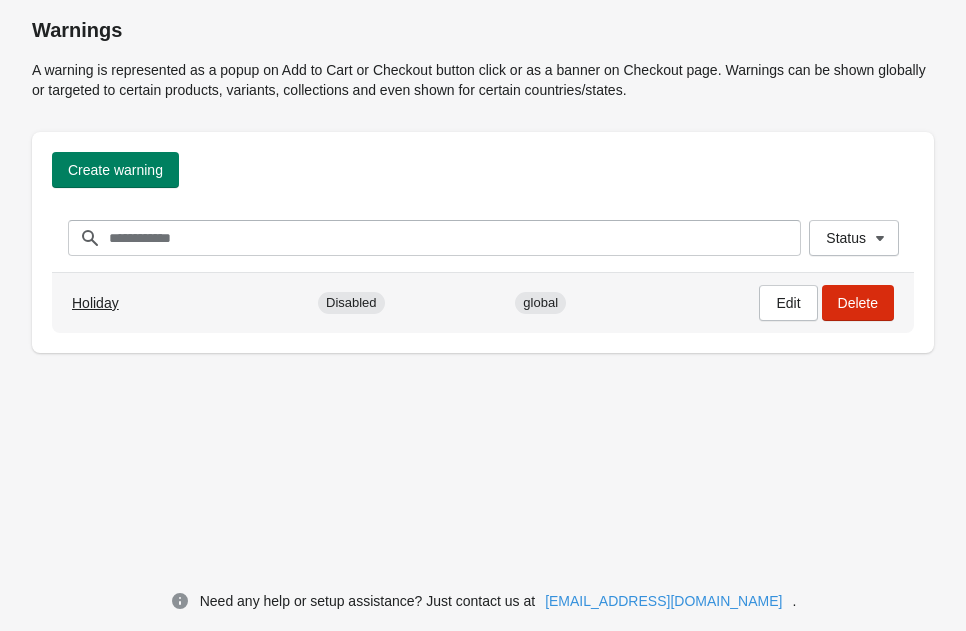click on "Holiday" at bounding box center [95, 303] 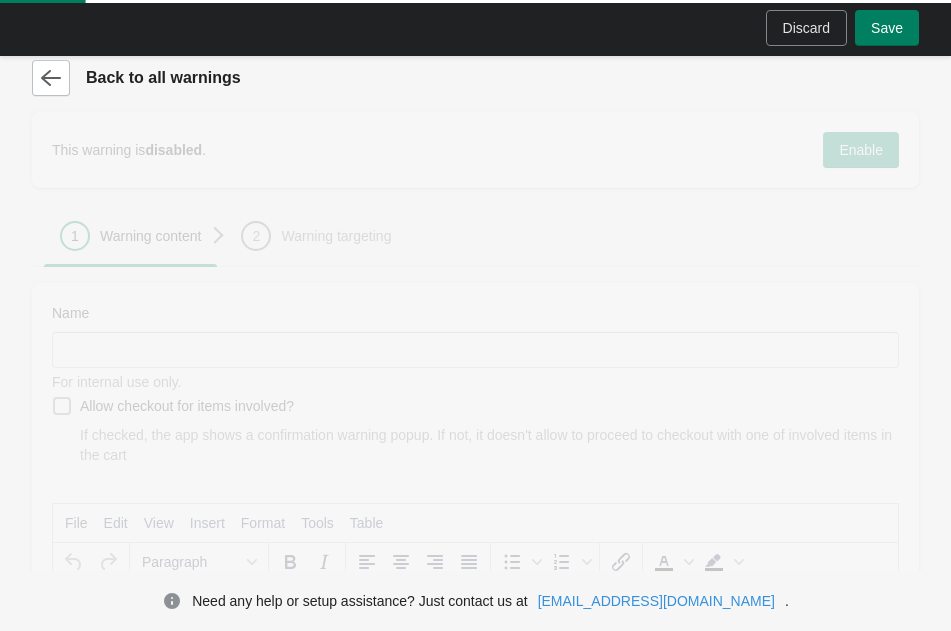 type on "*******" 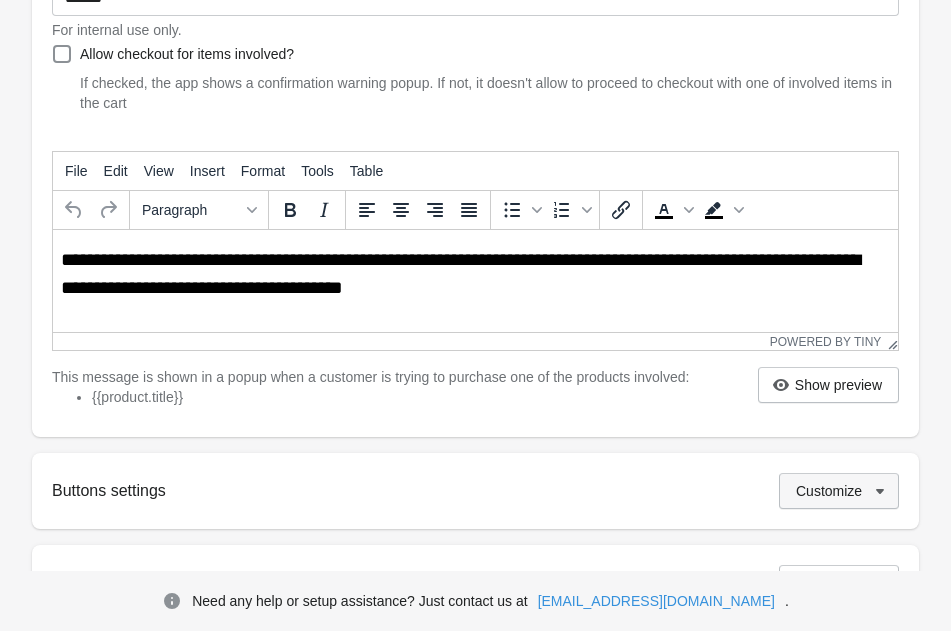 scroll, scrollTop: 351, scrollLeft: 0, axis: vertical 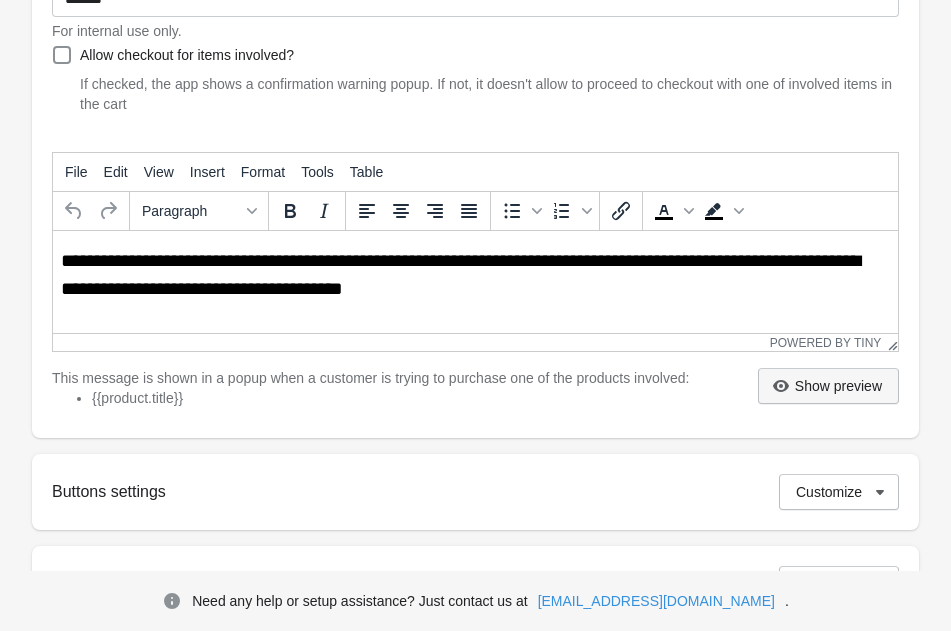 click on "Show preview" at bounding box center (838, 386) 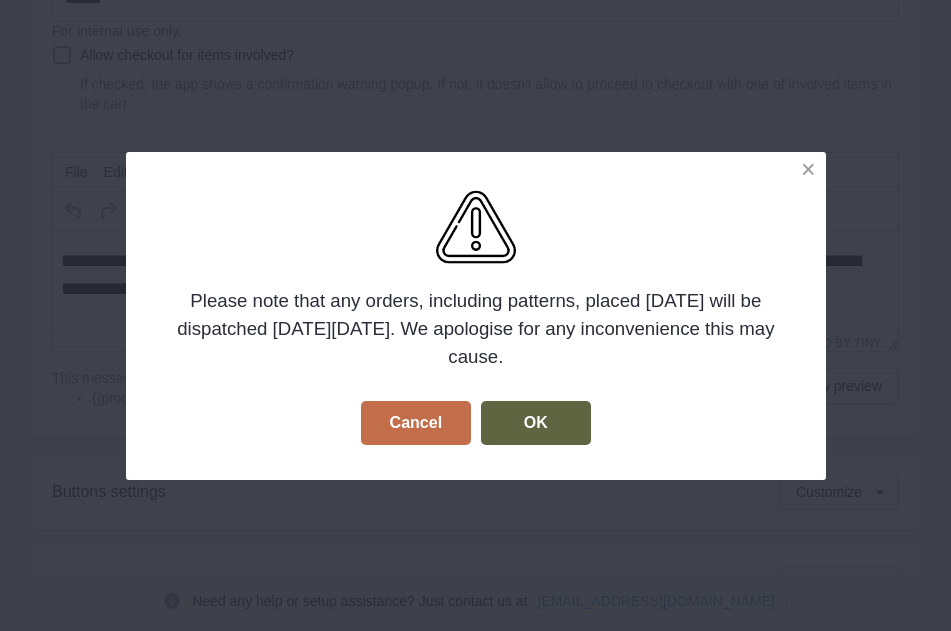 click on "OK" at bounding box center [536, 423] 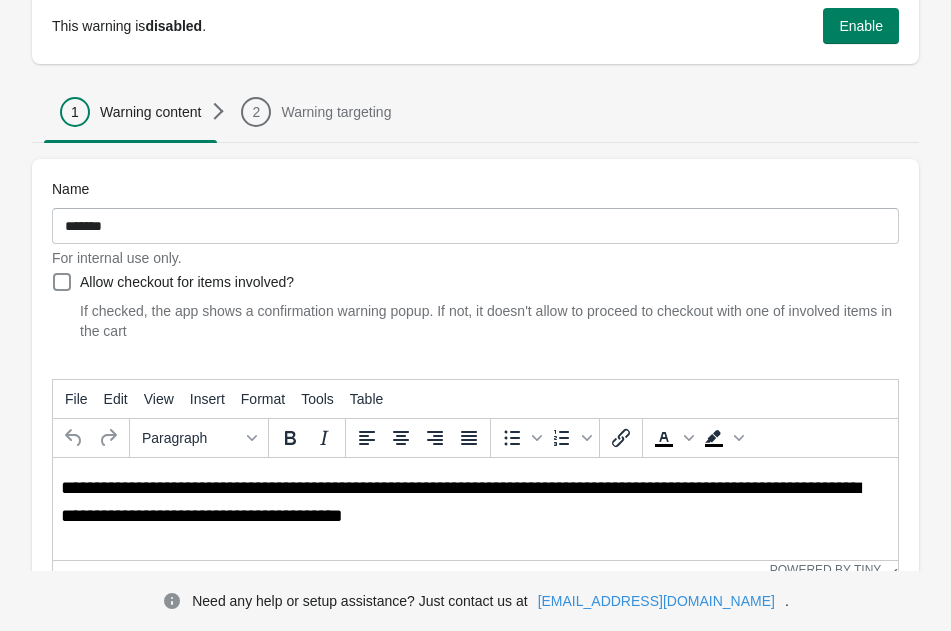 scroll, scrollTop: 296, scrollLeft: 0, axis: vertical 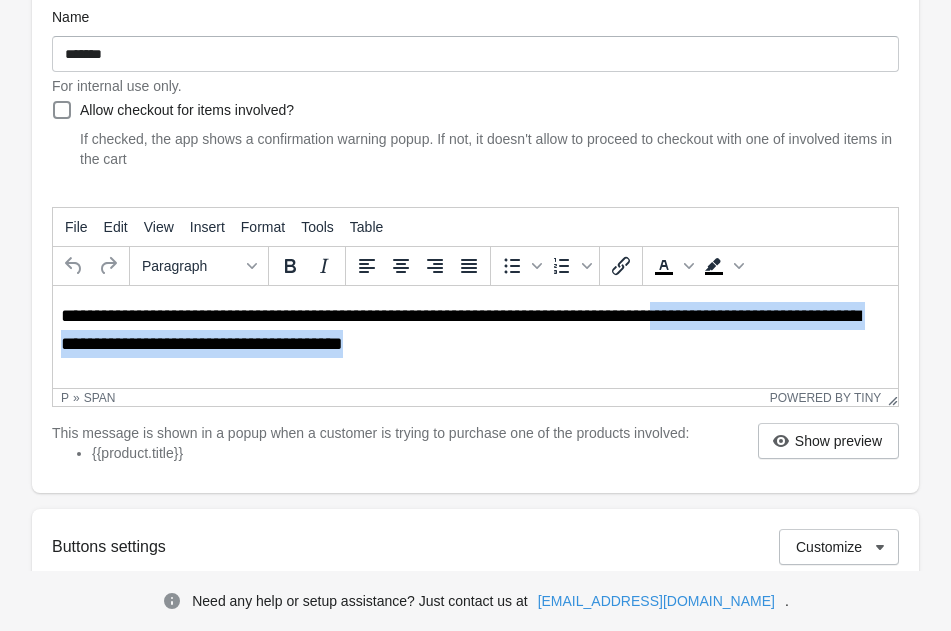 type 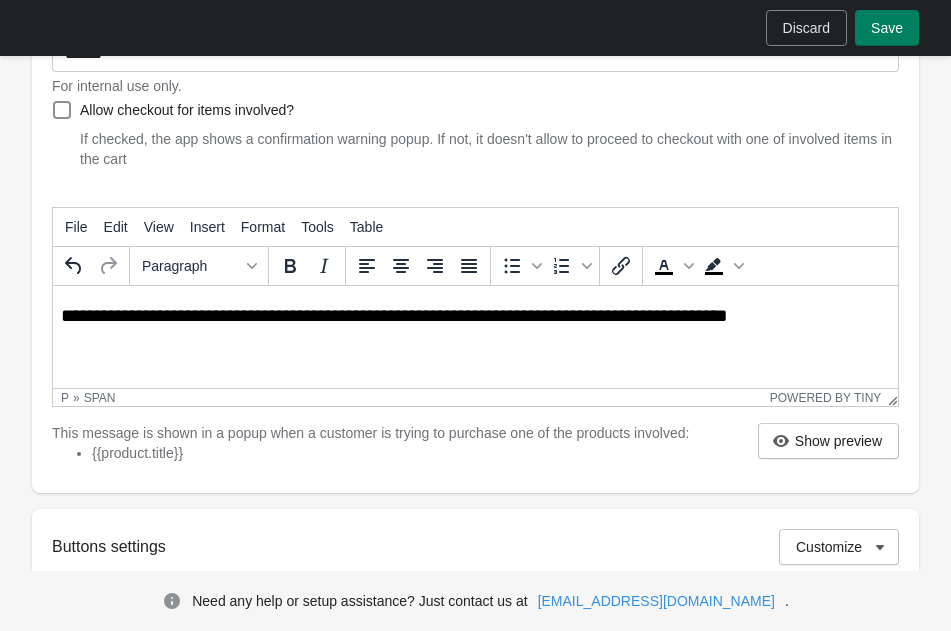 scroll, scrollTop: 0, scrollLeft: 0, axis: both 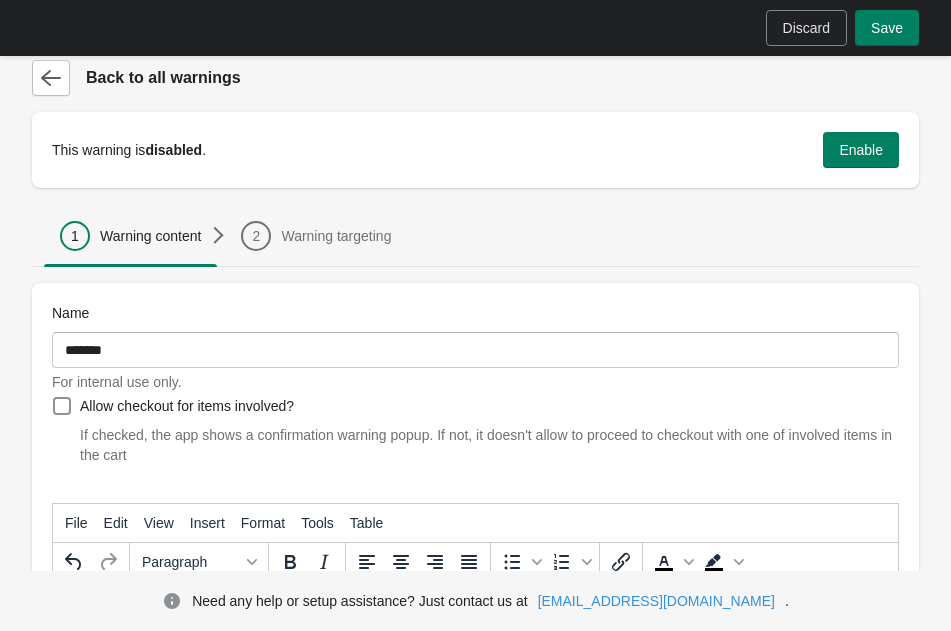 drag, startPoint x: 750, startPoint y: 611, endPoint x: 985, endPoint y: -205, distance: 849.16486 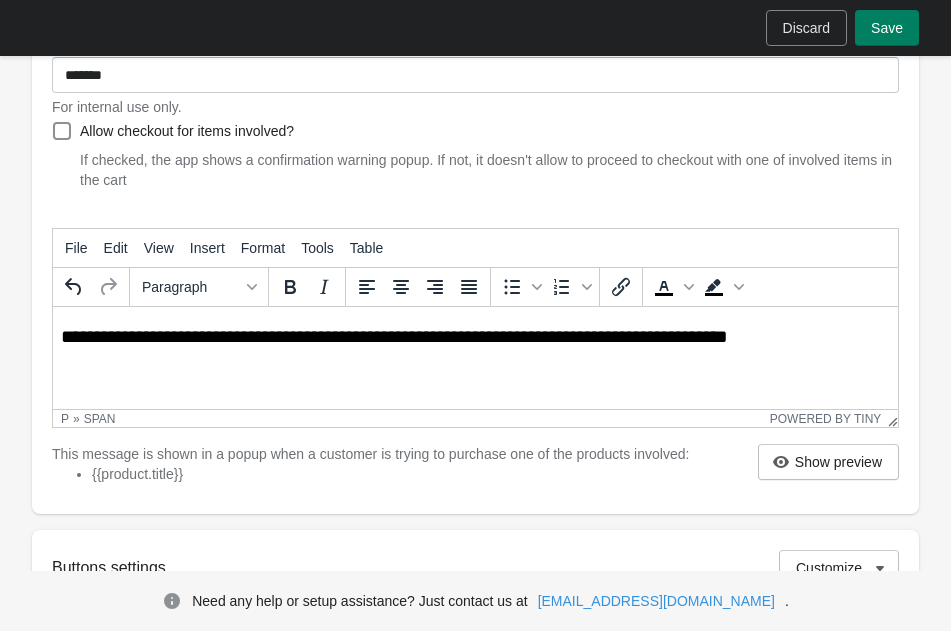 scroll, scrollTop: 276, scrollLeft: 0, axis: vertical 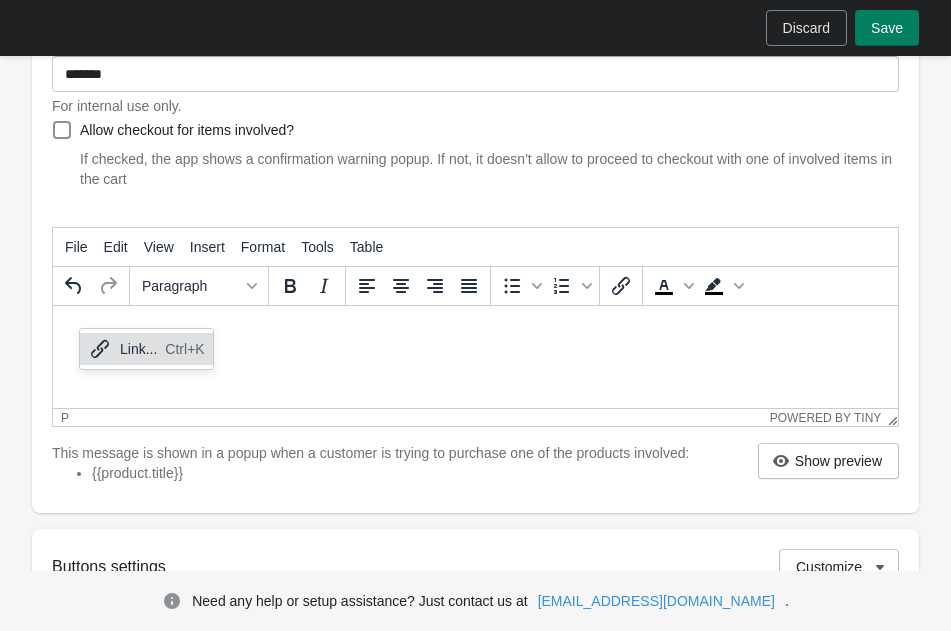 click at bounding box center [475, 330] 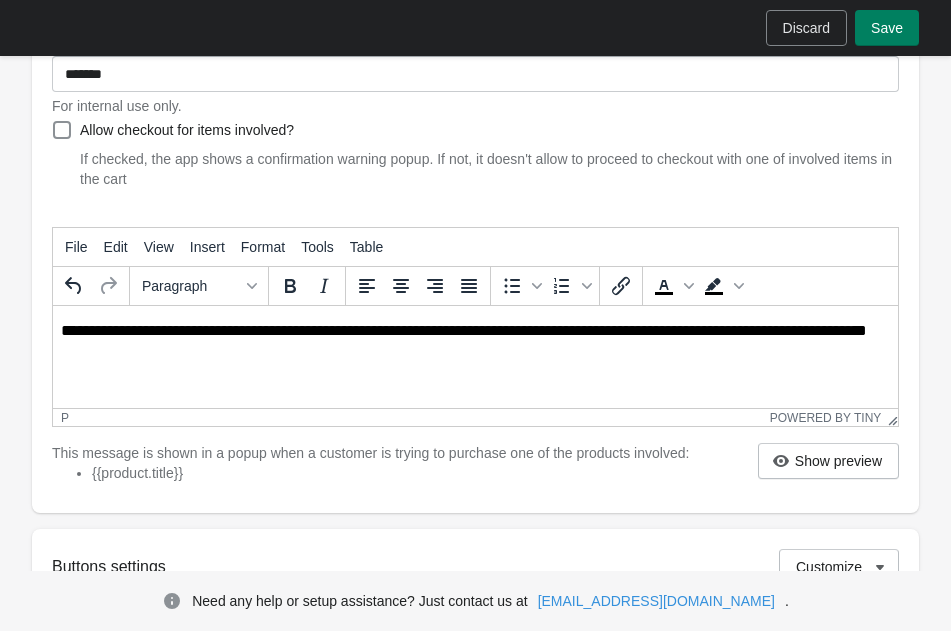 click on "**********" at bounding box center [475, 340] 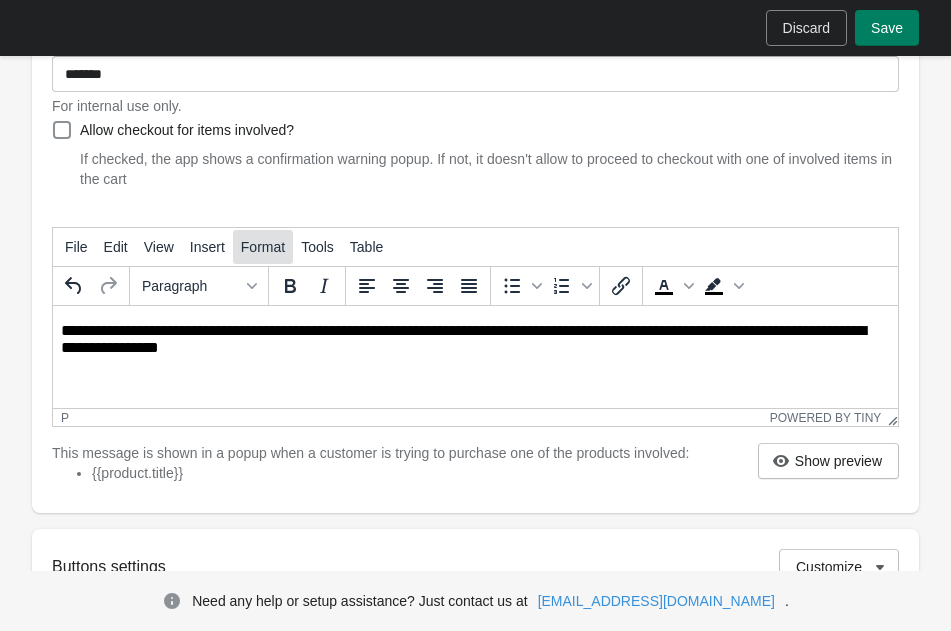 click on "Format" at bounding box center [263, 247] 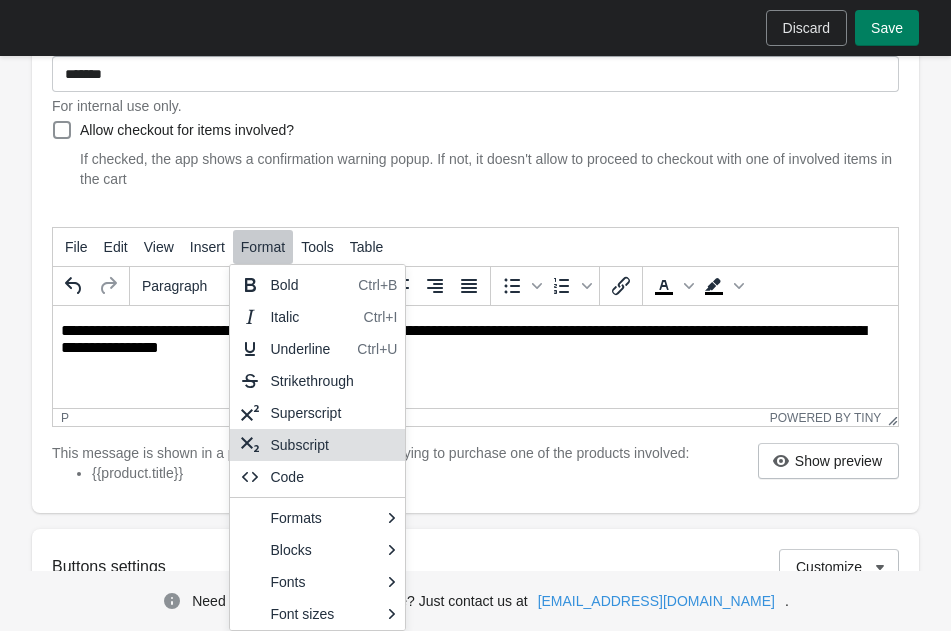 click on "**********" at bounding box center (475, 340) 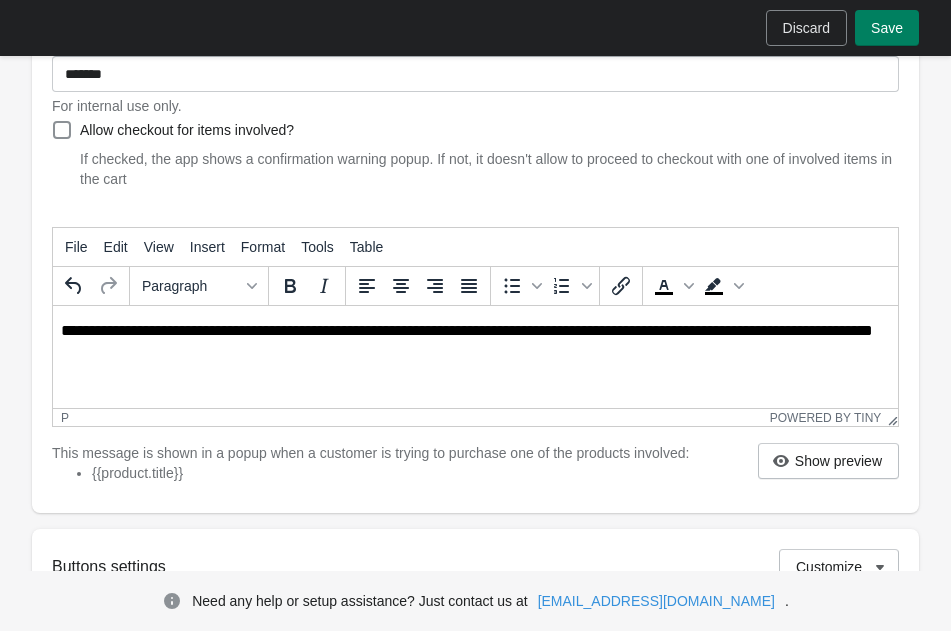 click on "**********" at bounding box center (475, 340) 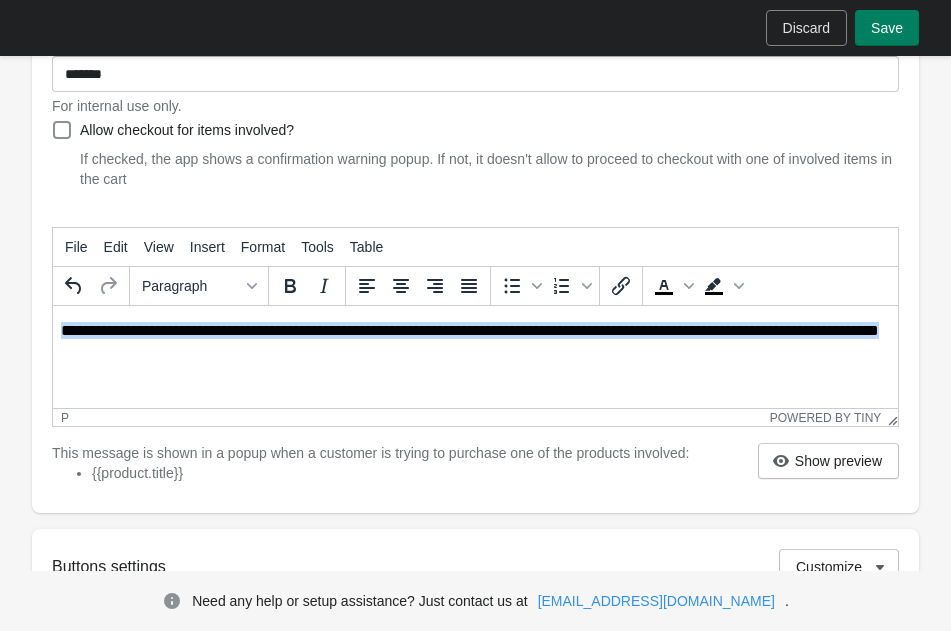 drag, startPoint x: 179, startPoint y: 350, endPoint x: 62, endPoint y: 331, distance: 118.5327 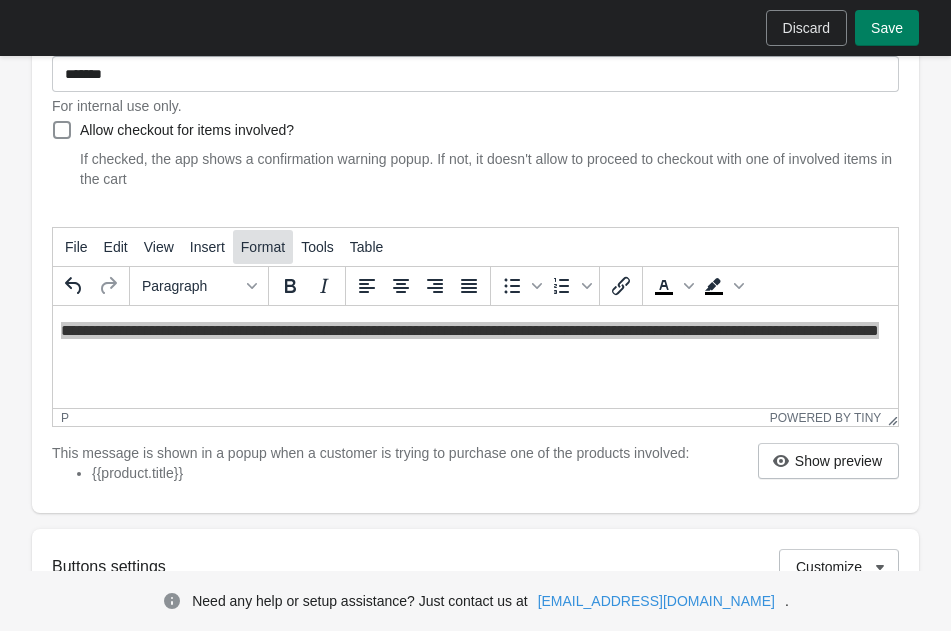click on "Format" at bounding box center (263, 247) 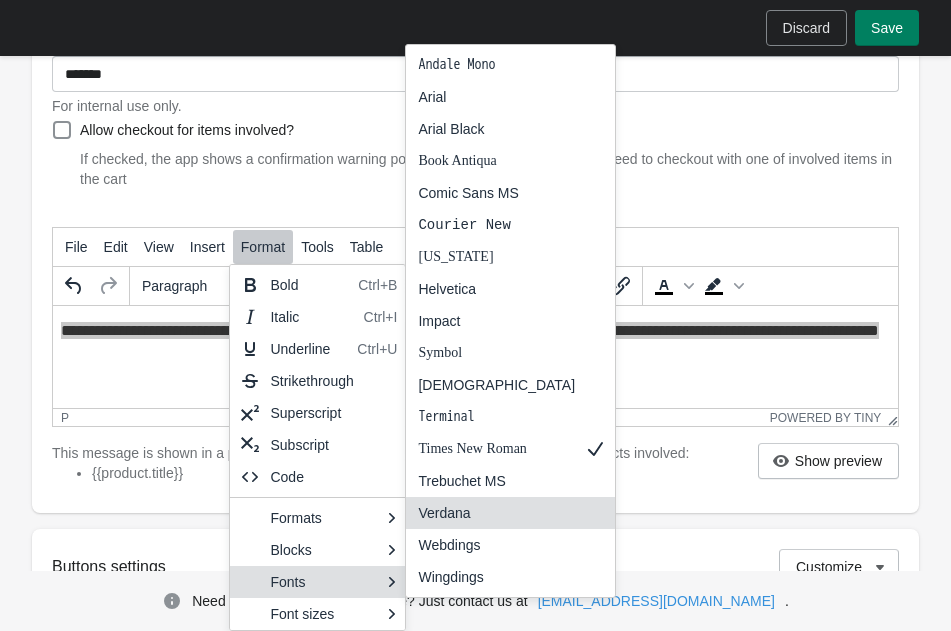 click on "Verdana" at bounding box center (496, 513) 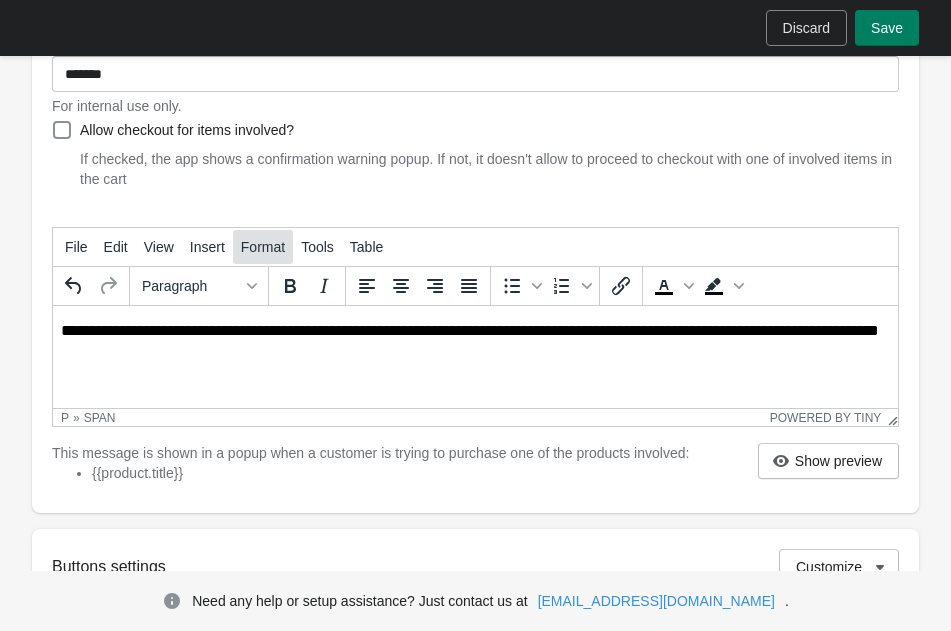 click on "Format" at bounding box center [263, 247] 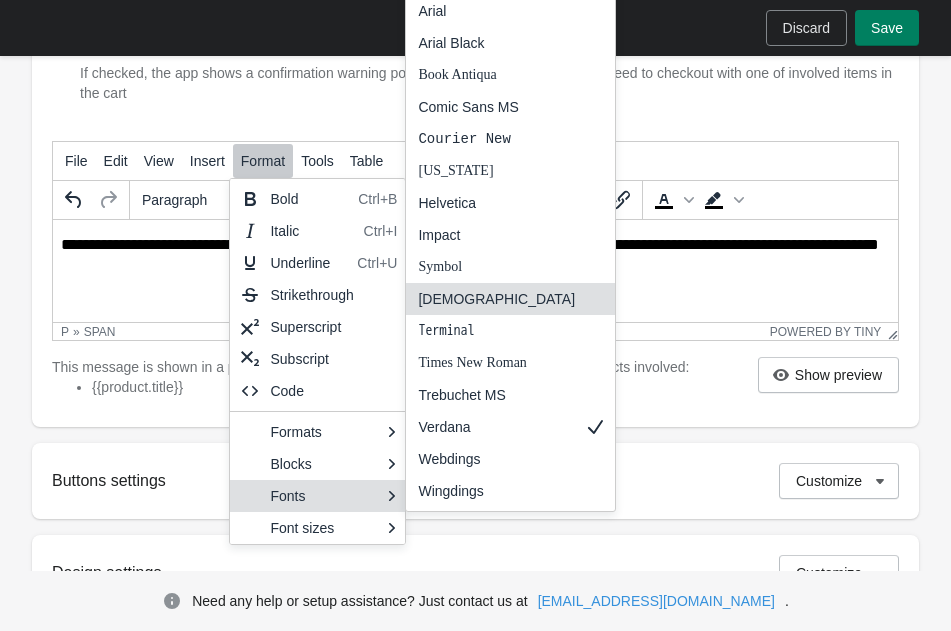 scroll, scrollTop: 357, scrollLeft: 0, axis: vertical 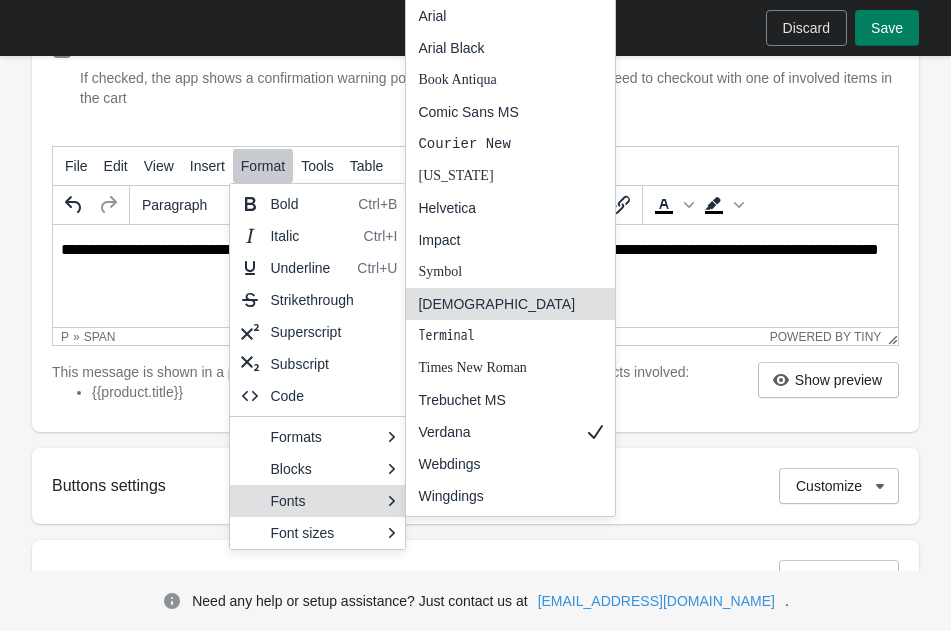 click on "Helvetica" at bounding box center (496, 208) 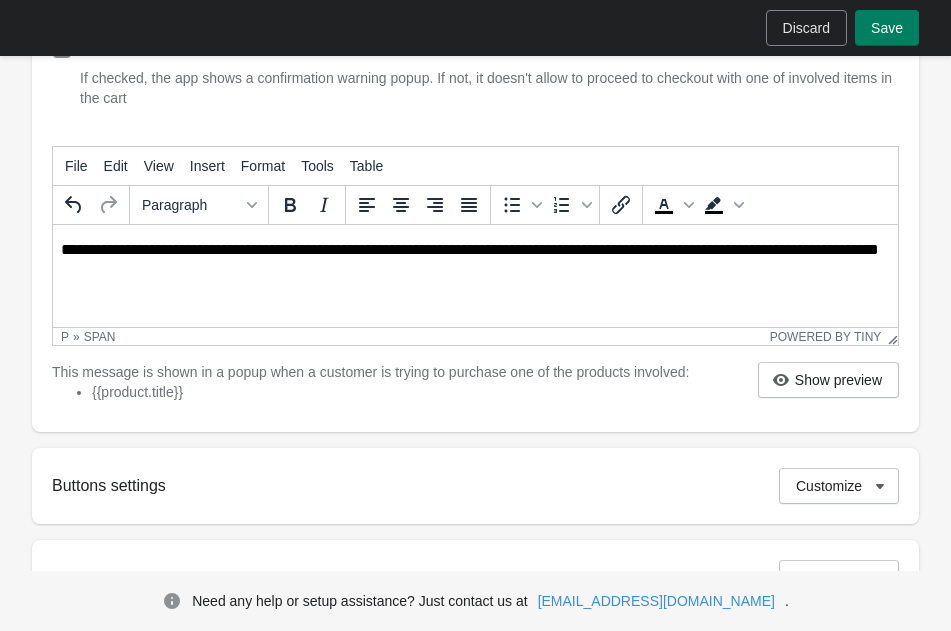 click on "**********" at bounding box center [475, 259] 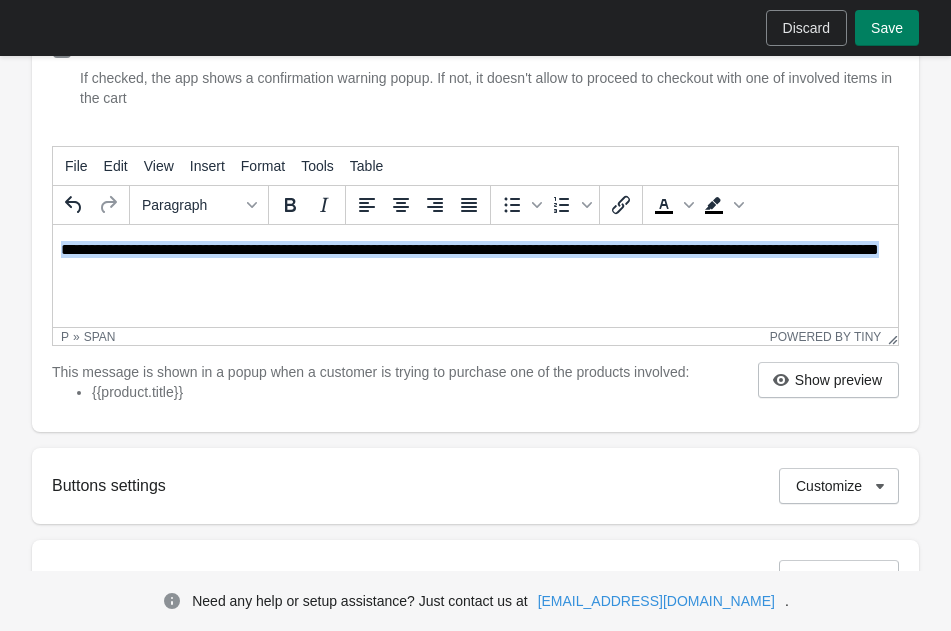 drag, startPoint x: 269, startPoint y: 274, endPoint x: 62, endPoint y: 250, distance: 208.38666 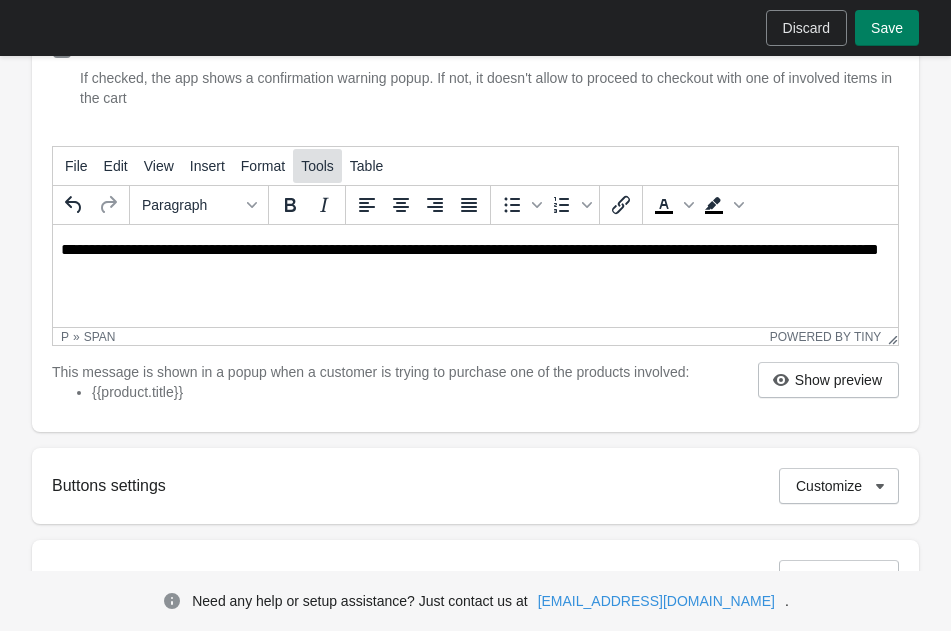 click on "Tools" at bounding box center (317, 166) 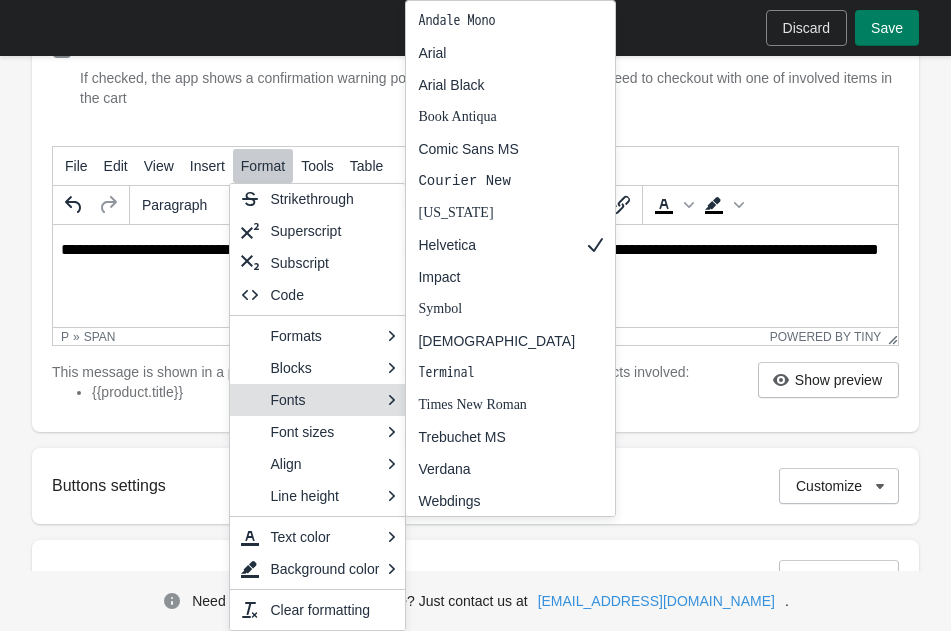 scroll, scrollTop: 101, scrollLeft: 0, axis: vertical 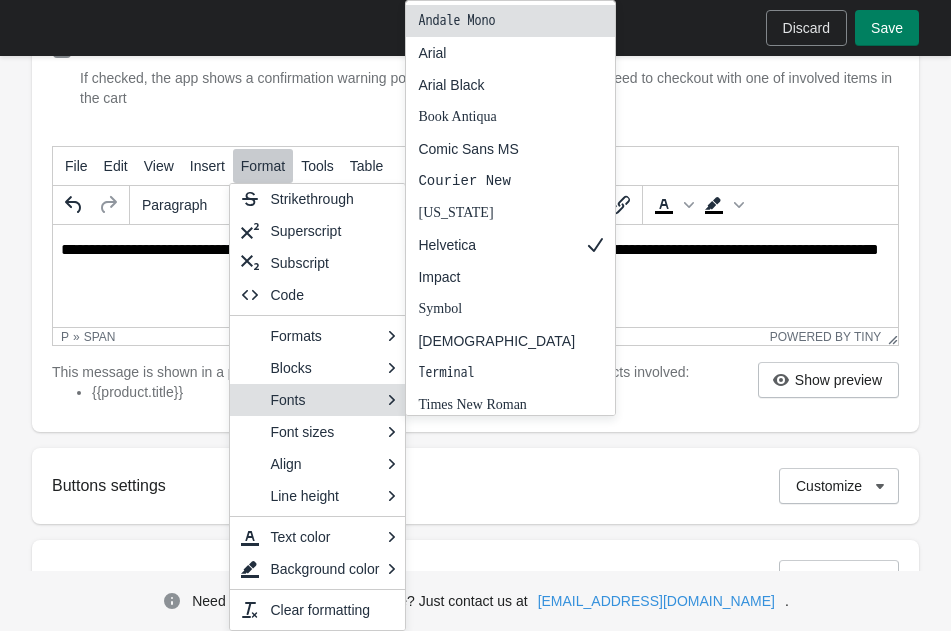 click on "Andale Mono" at bounding box center (496, 21) 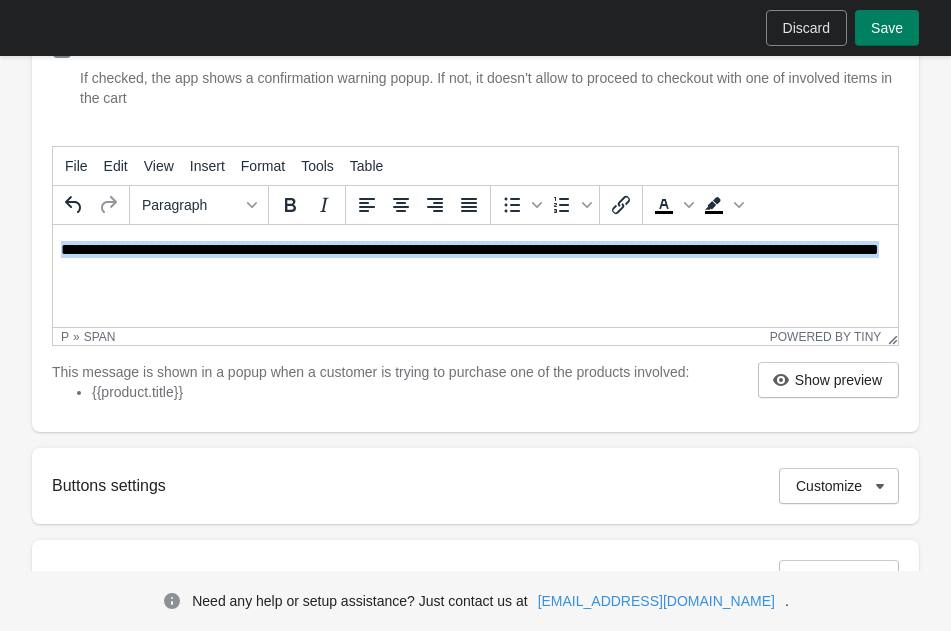 drag, startPoint x: 270, startPoint y: 270, endPoint x: 62, endPoint y: 252, distance: 208.77739 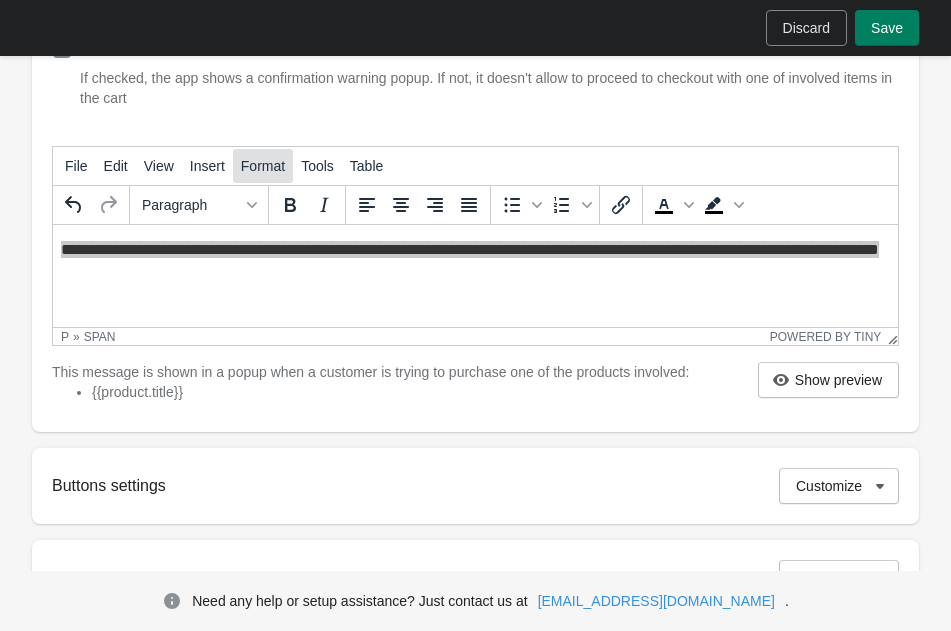 click on "Format" at bounding box center (263, 166) 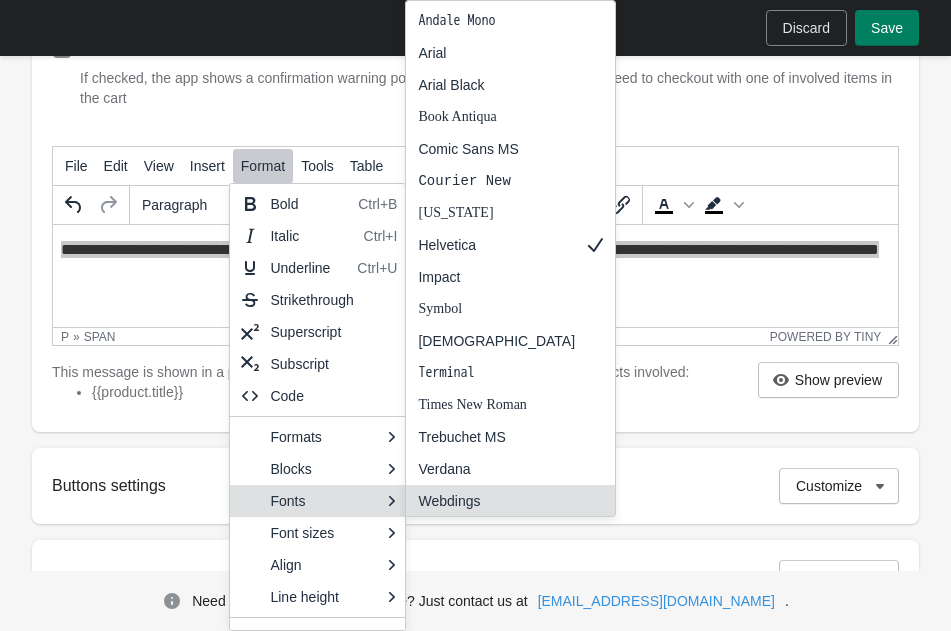scroll, scrollTop: 1, scrollLeft: 0, axis: vertical 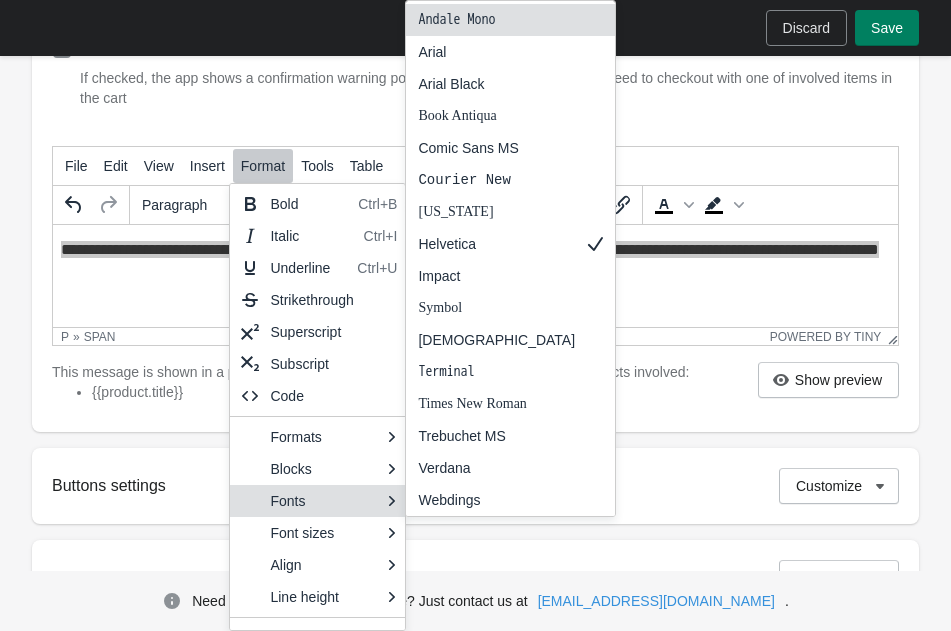 click on "Andale Mono" at bounding box center [496, 20] 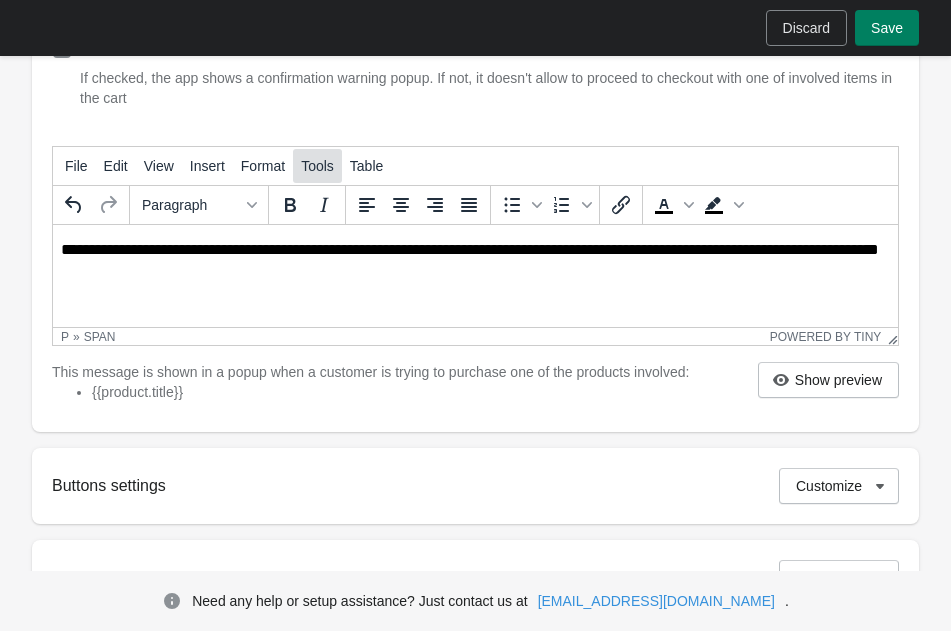 click on "Tools" at bounding box center (317, 166) 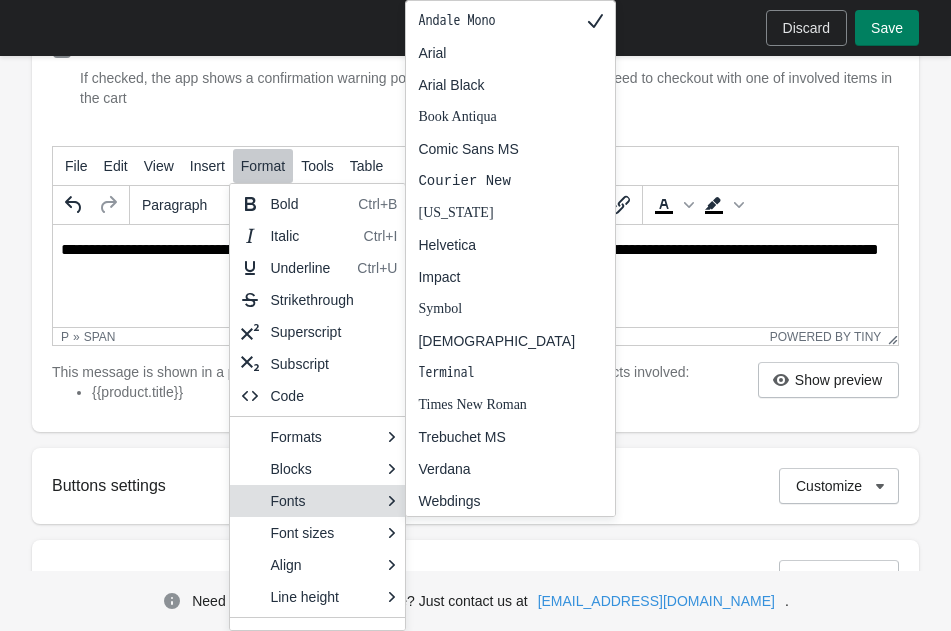scroll, scrollTop: 1, scrollLeft: 0, axis: vertical 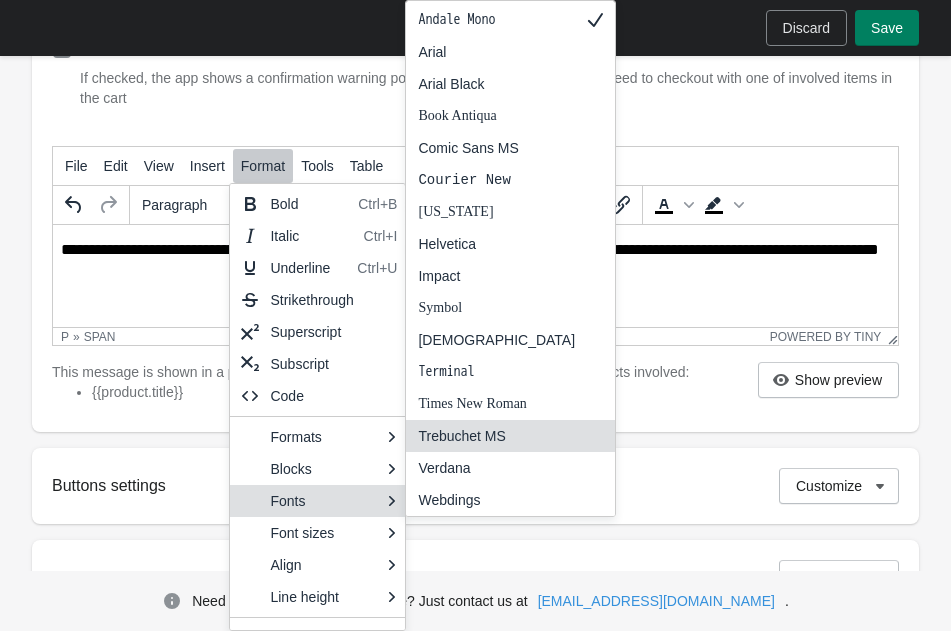 click on "Trebuchet MS" at bounding box center (496, 436) 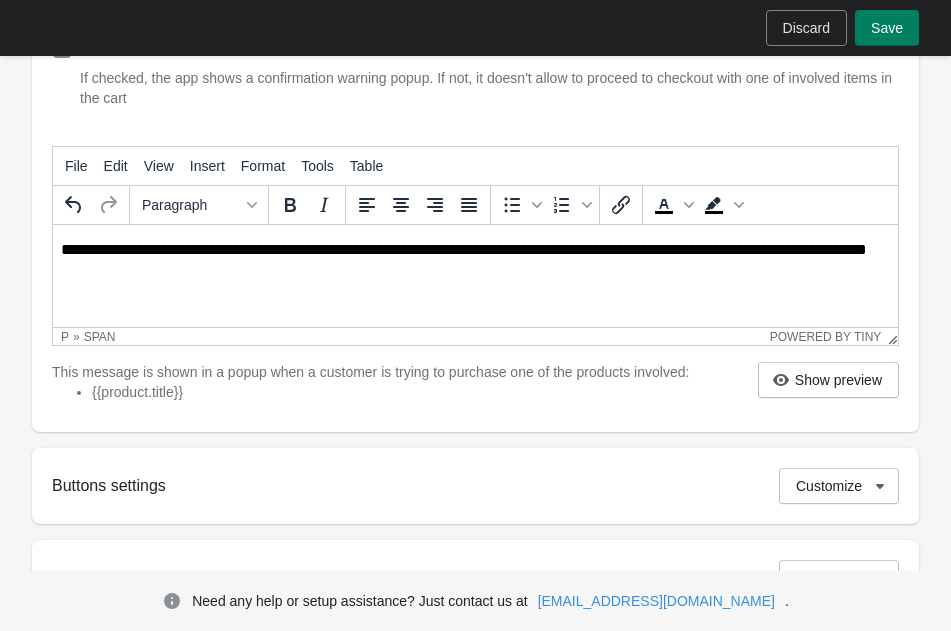 click on "**********" at bounding box center [464, 249] 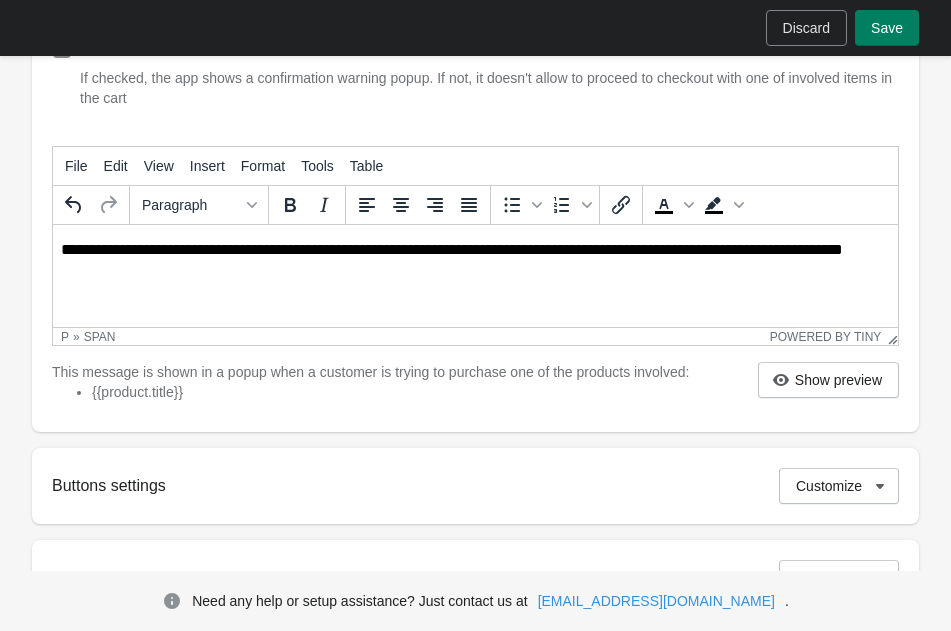 click on "**********" at bounding box center [475, 260] 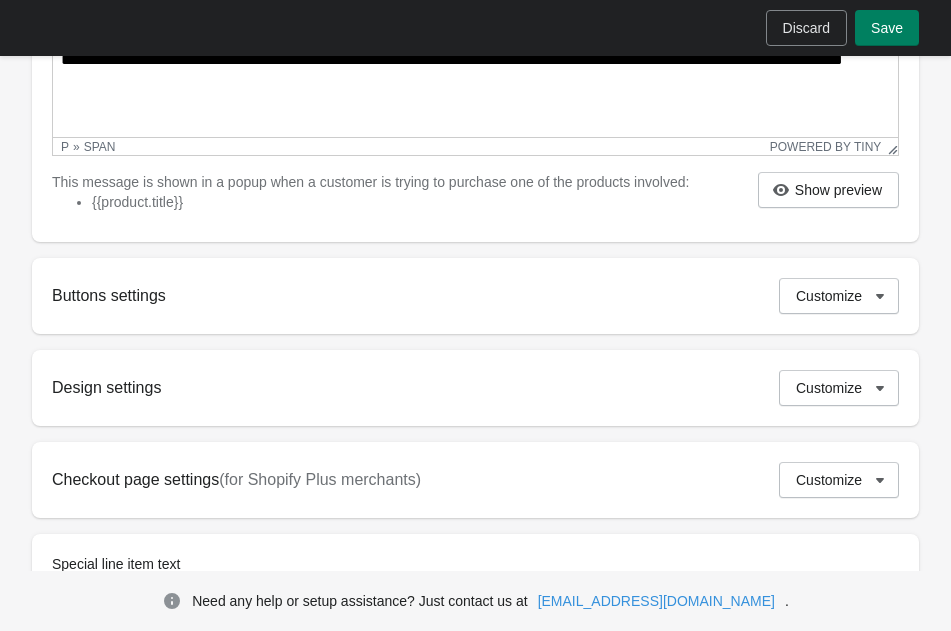 scroll, scrollTop: 506, scrollLeft: 0, axis: vertical 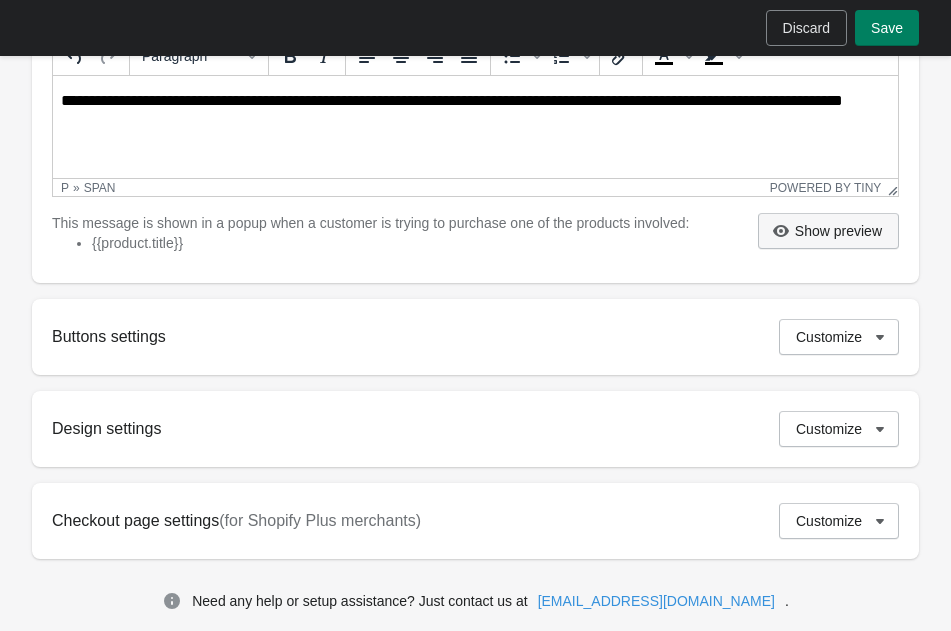 click on "Show preview" at bounding box center (838, 231) 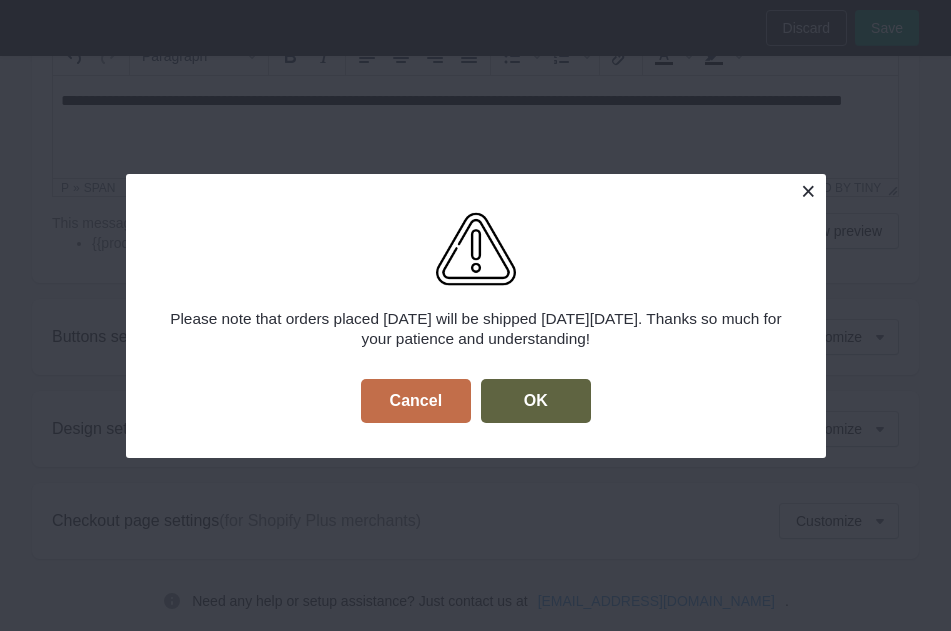click at bounding box center [808, 191] 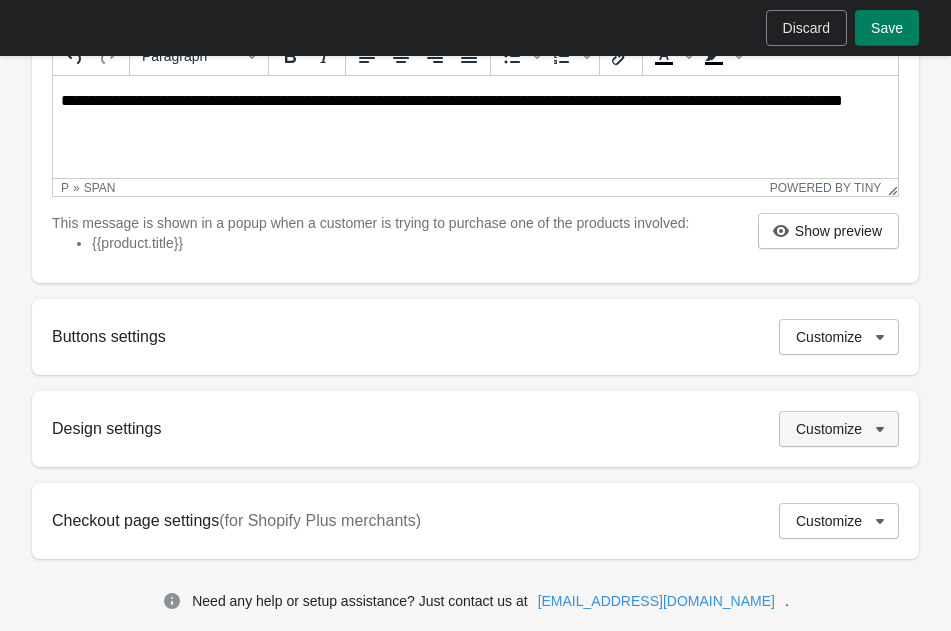 click on "Customize" at bounding box center (829, 429) 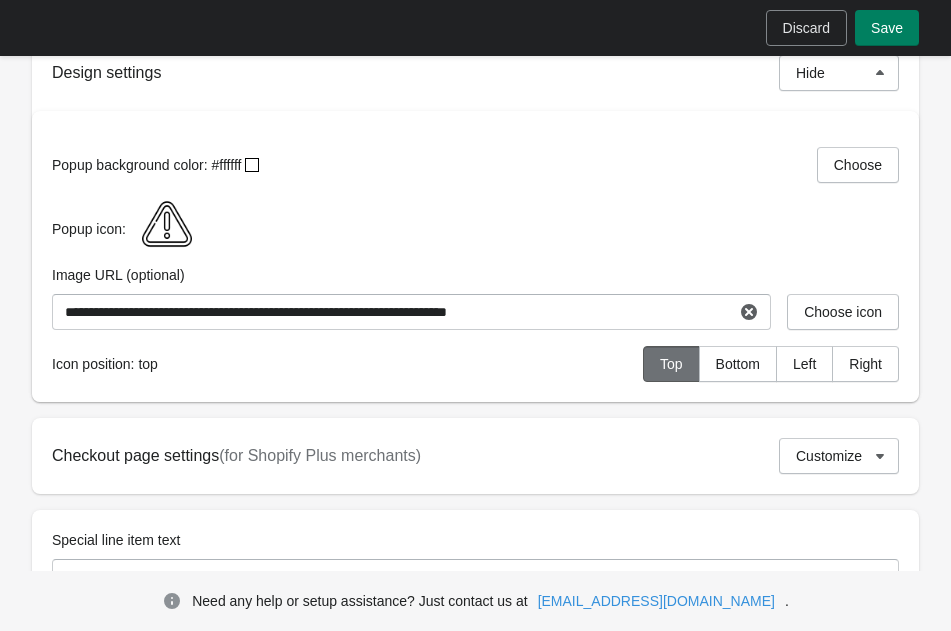 scroll, scrollTop: 863, scrollLeft: 0, axis: vertical 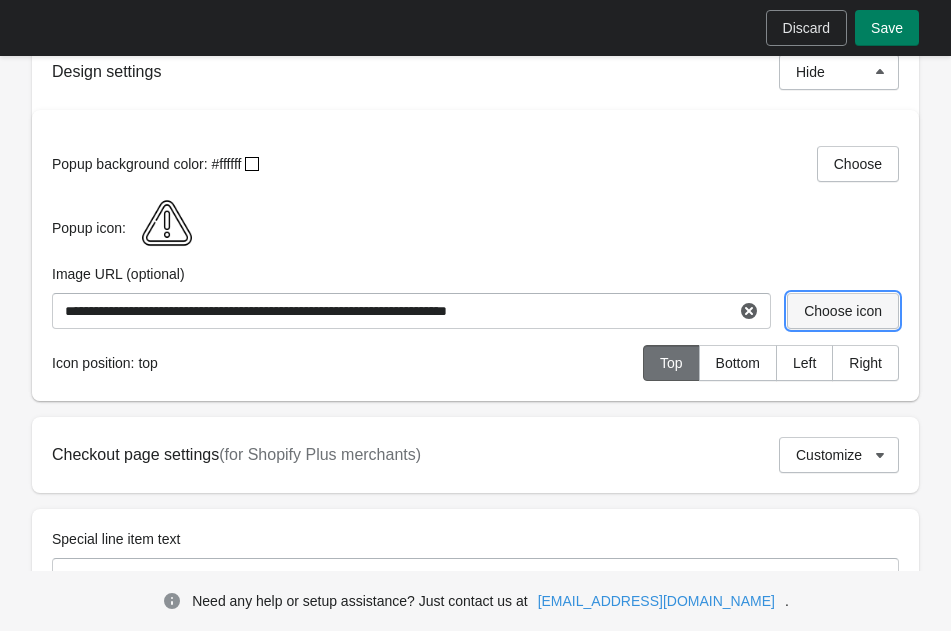 click on "Choose icon" at bounding box center [843, 311] 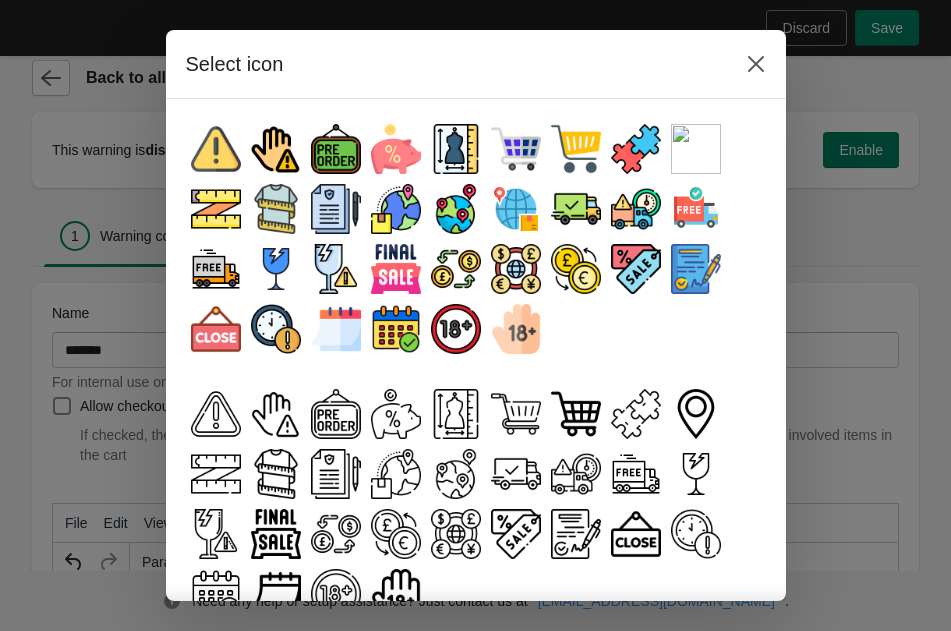 scroll, scrollTop: 0, scrollLeft: 0, axis: both 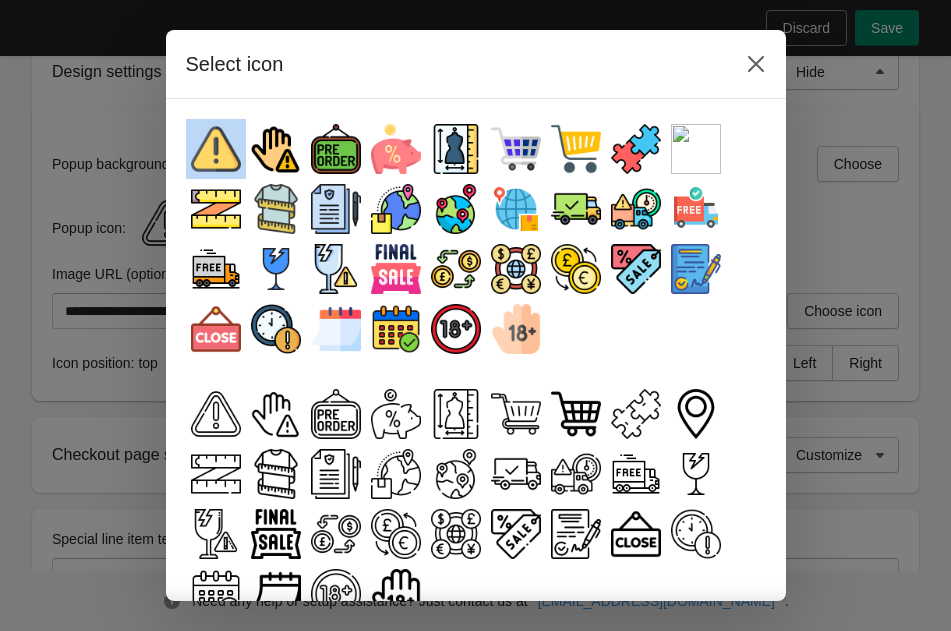 click at bounding box center (216, 149) 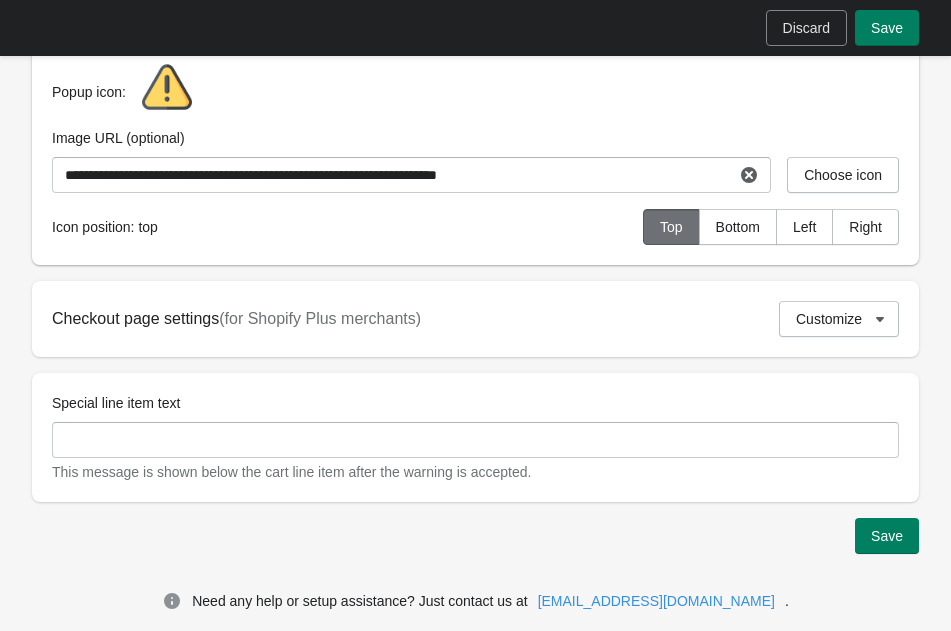 scroll, scrollTop: 1008, scrollLeft: 0, axis: vertical 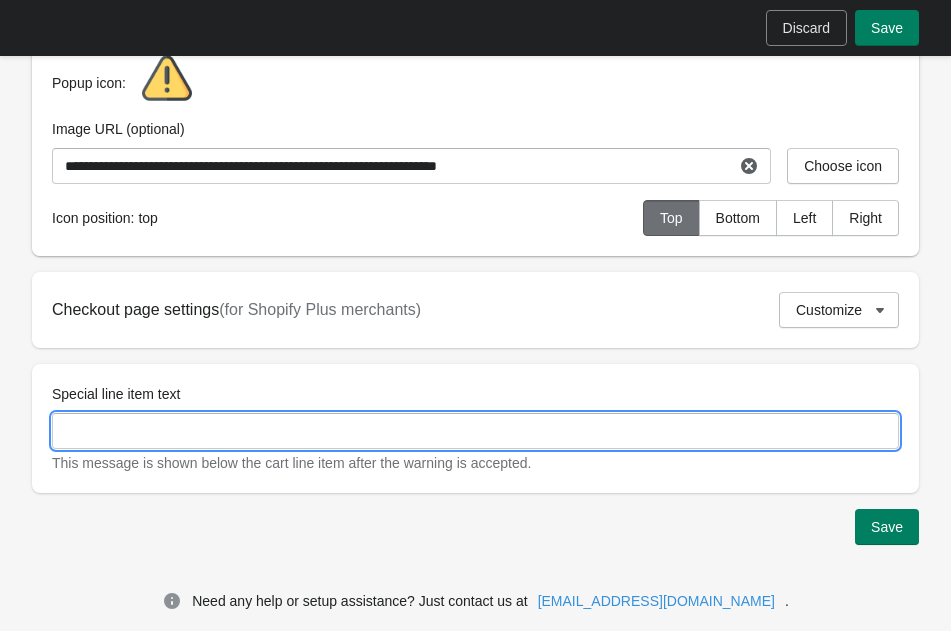 click on "Special line item text" at bounding box center (475, 431) 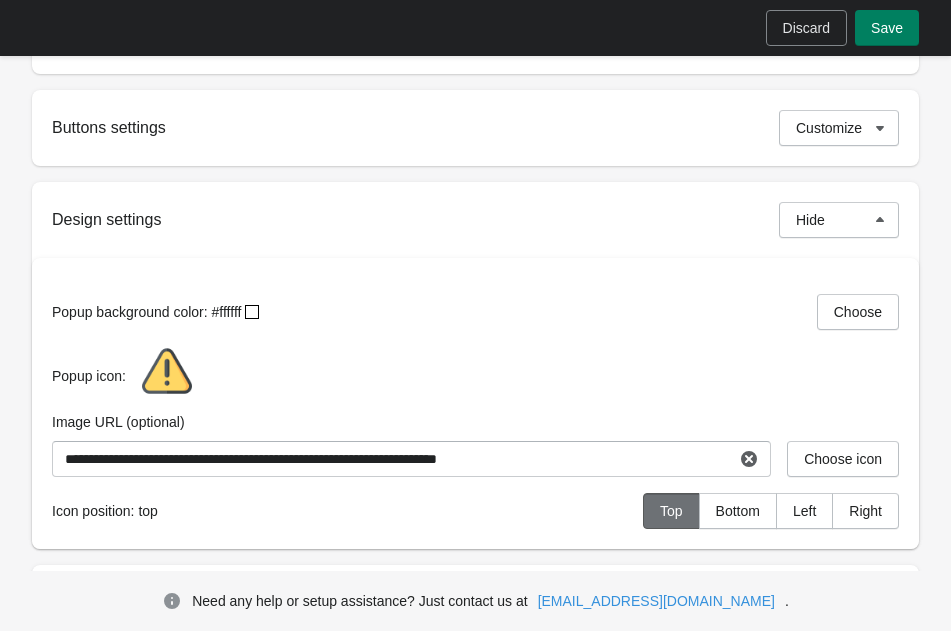 scroll, scrollTop: 1008, scrollLeft: 0, axis: vertical 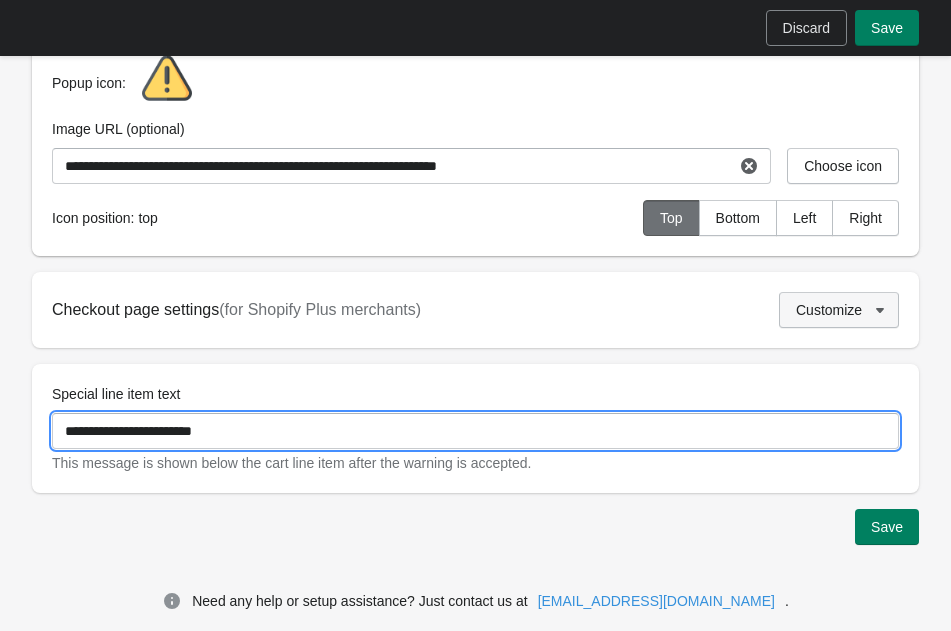 type on "**********" 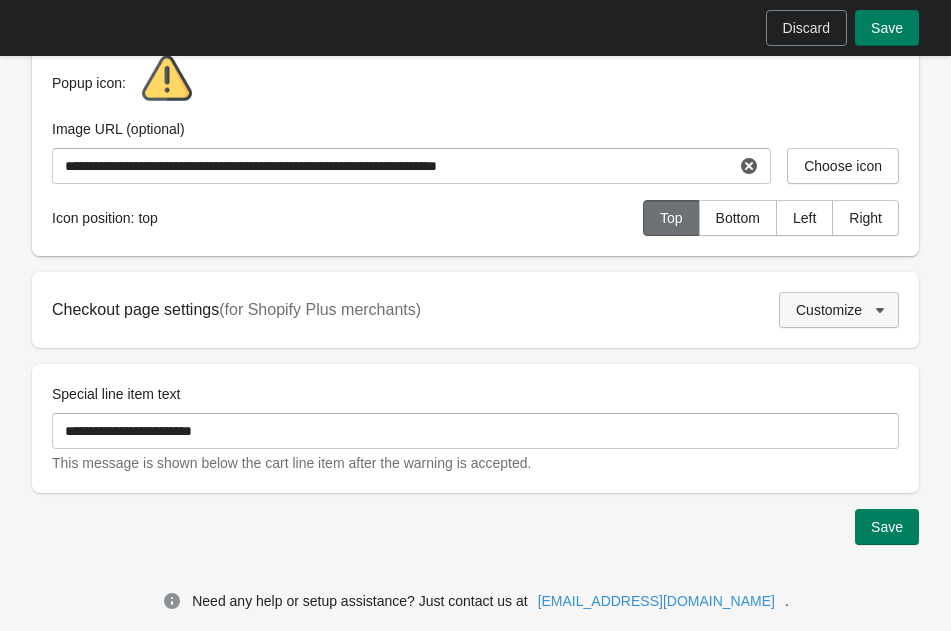 click on "Customize" at bounding box center [829, 310] 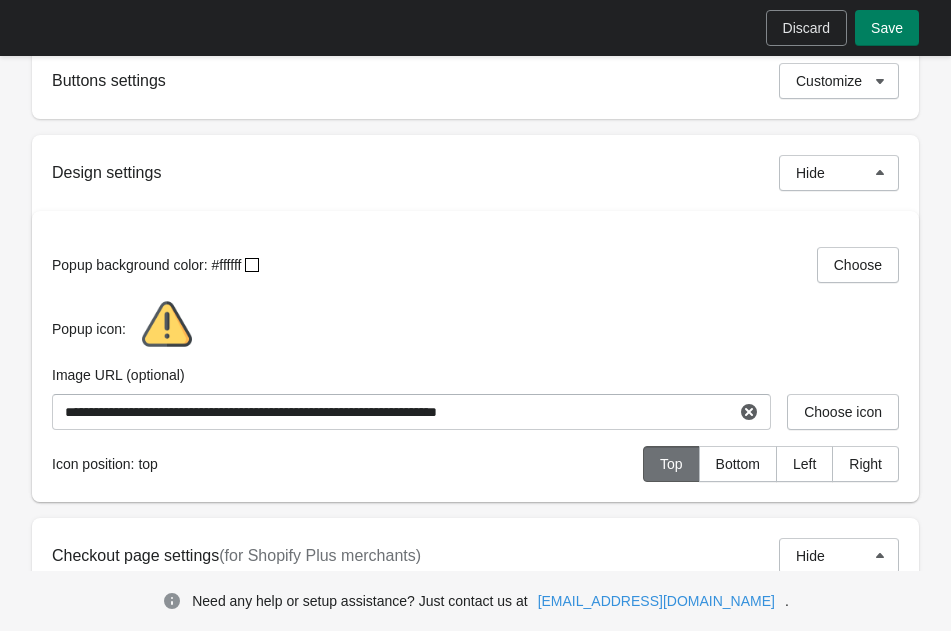 scroll, scrollTop: 763, scrollLeft: 0, axis: vertical 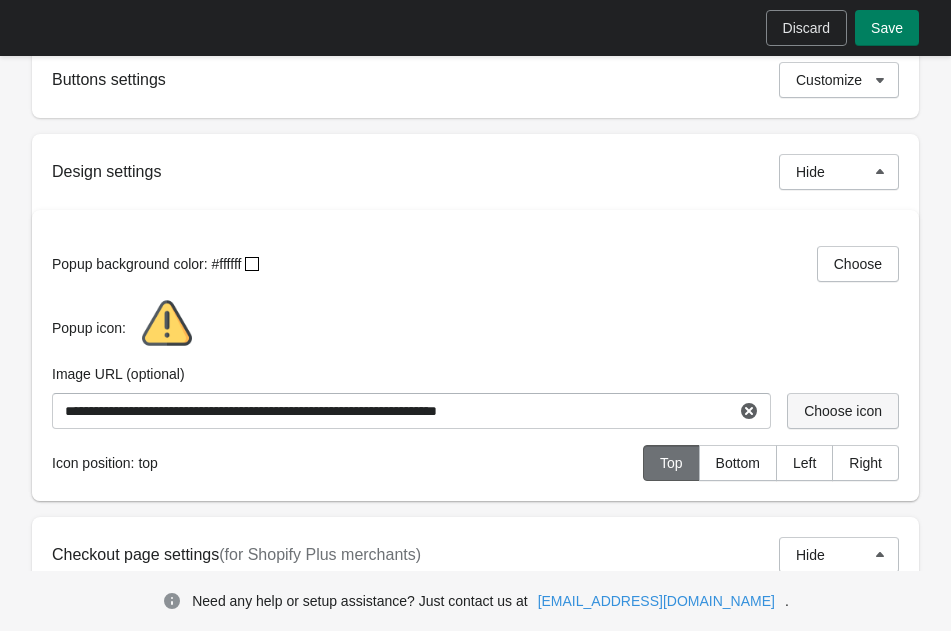 click on "Choose icon" at bounding box center (843, 411) 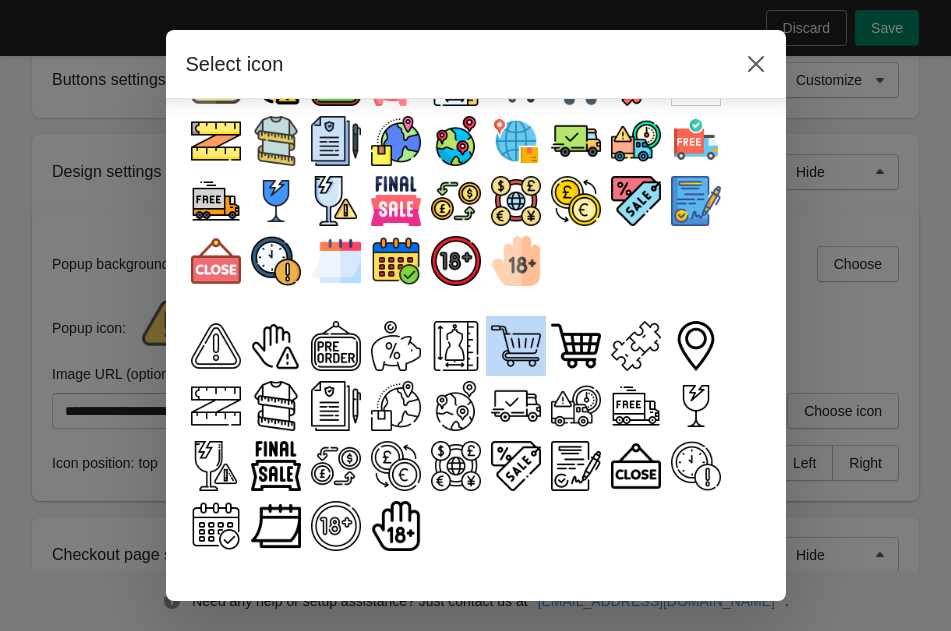 scroll, scrollTop: 0, scrollLeft: 0, axis: both 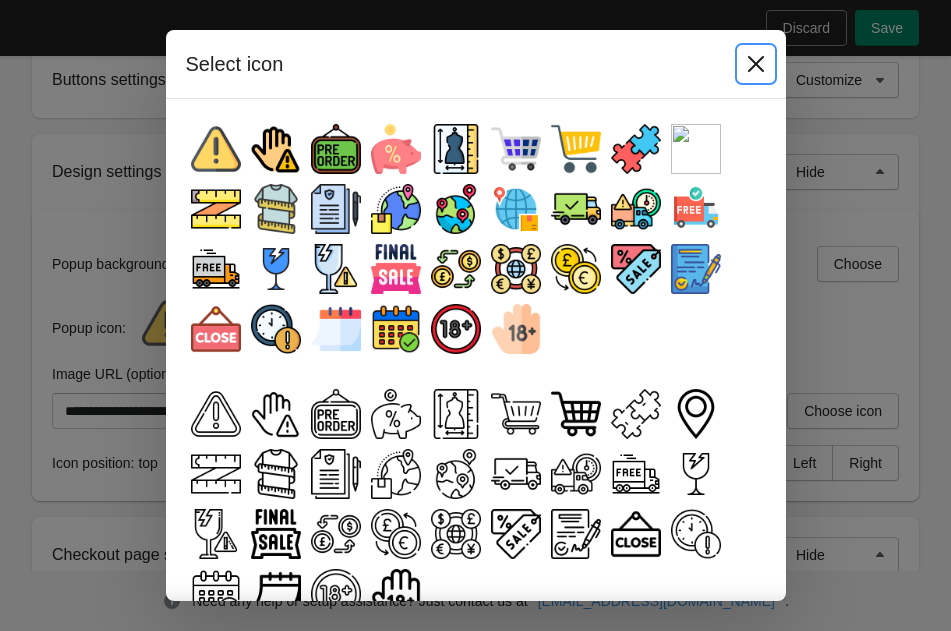 click 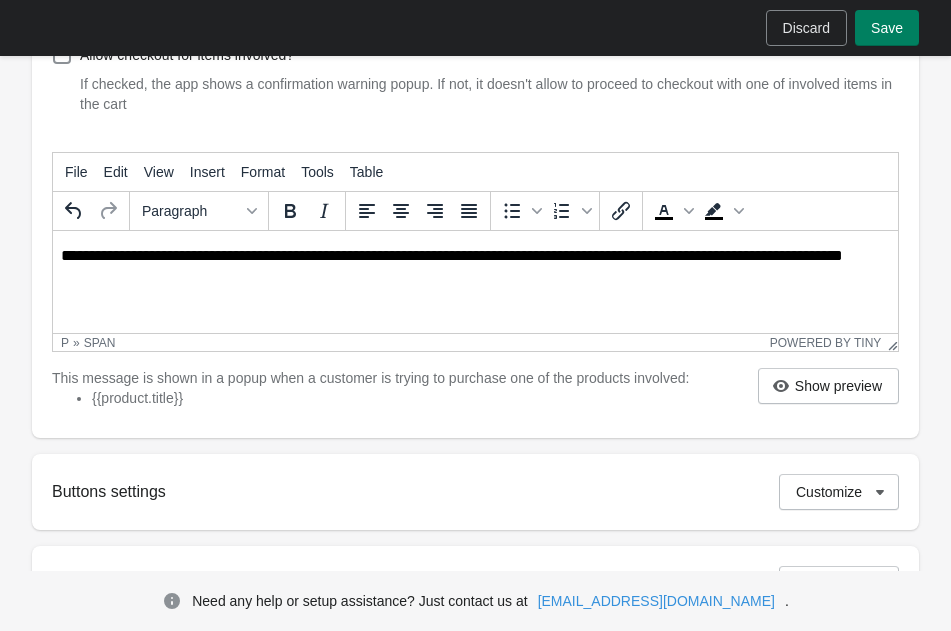 scroll, scrollTop: 344, scrollLeft: 0, axis: vertical 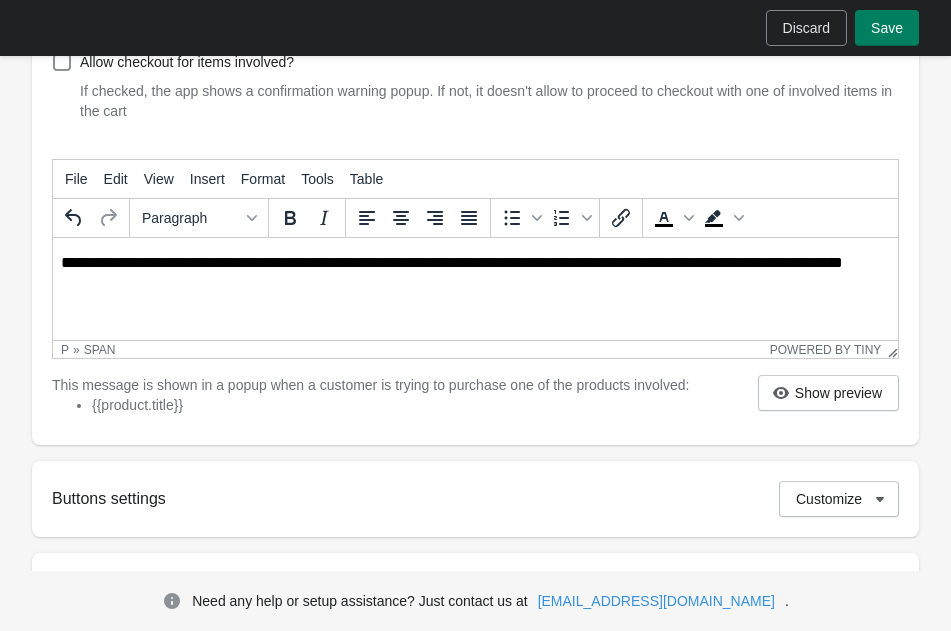 click on "**********" at bounding box center [452, 262] 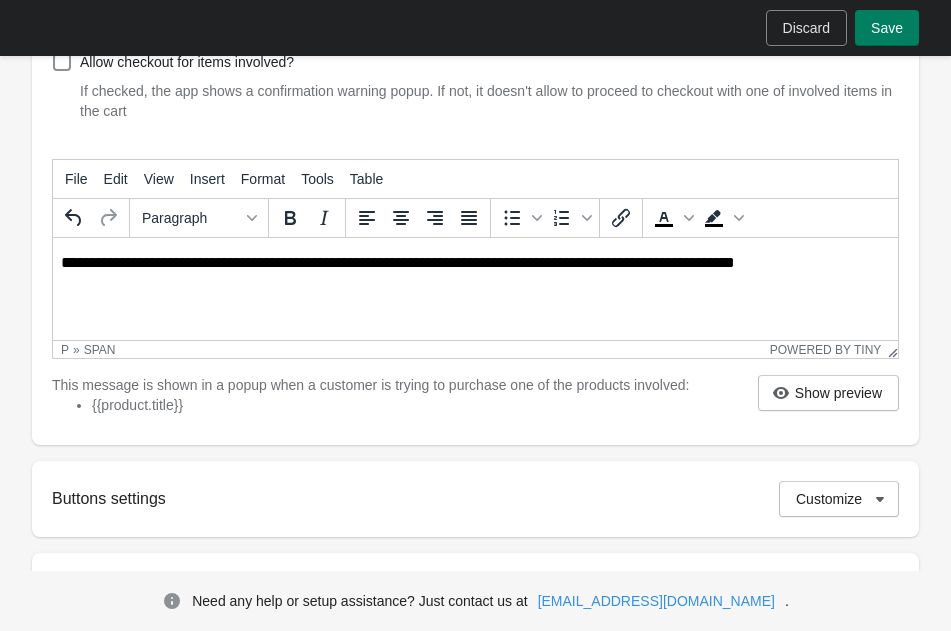 click on "**********" at bounding box center (475, 263) 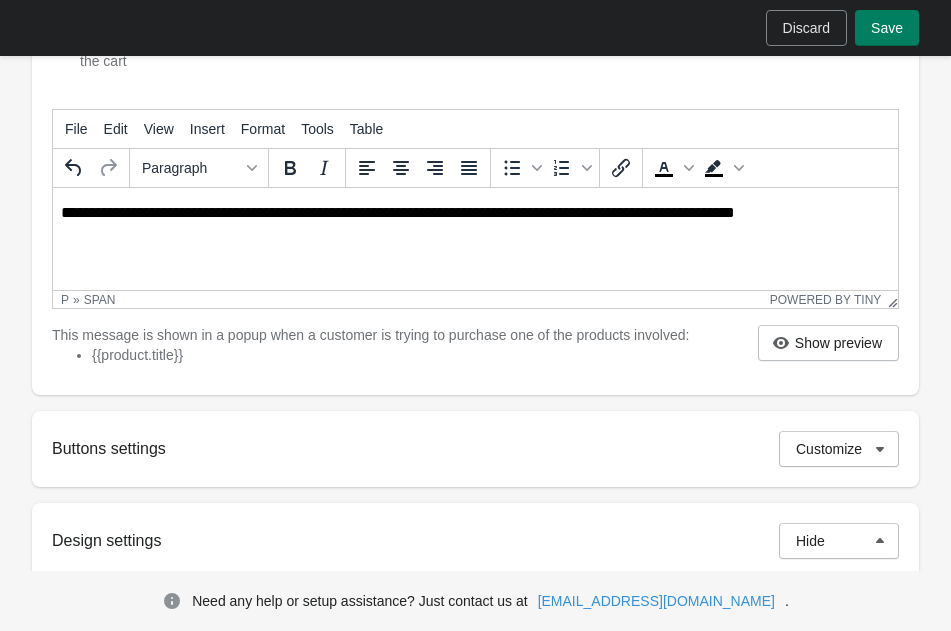 scroll, scrollTop: 393, scrollLeft: 0, axis: vertical 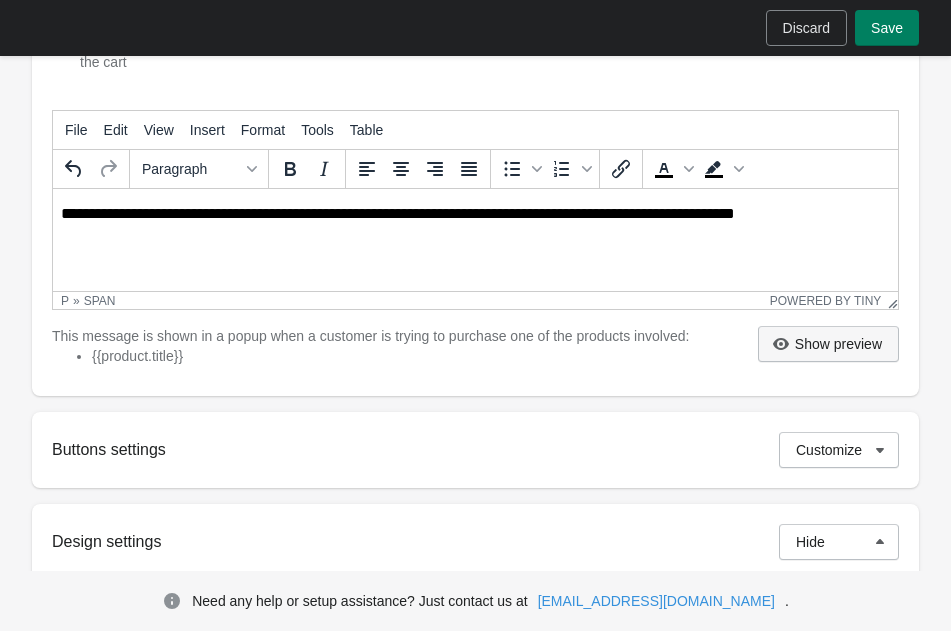 click on "Show preview" at bounding box center [838, 344] 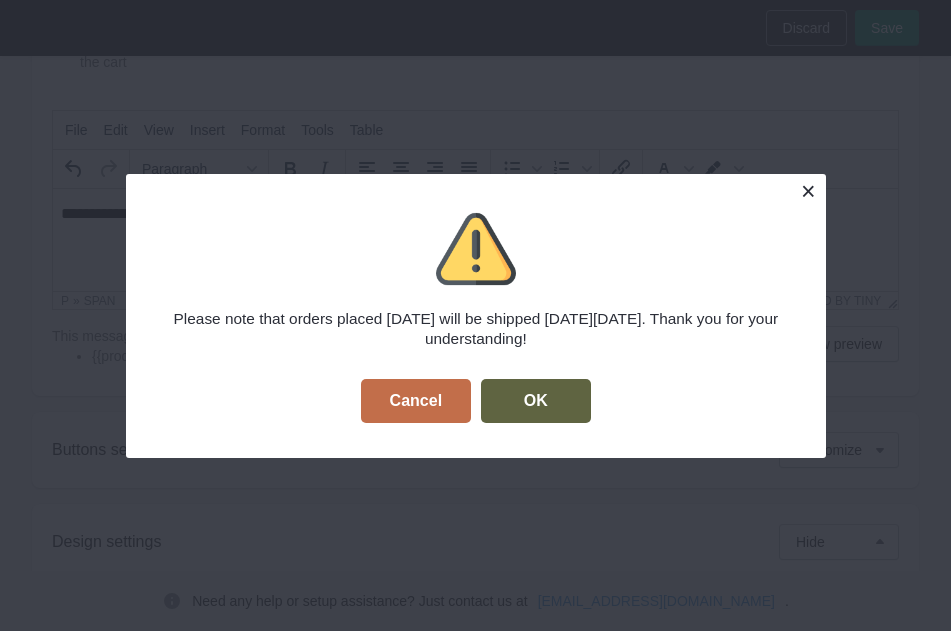click at bounding box center (808, 191) 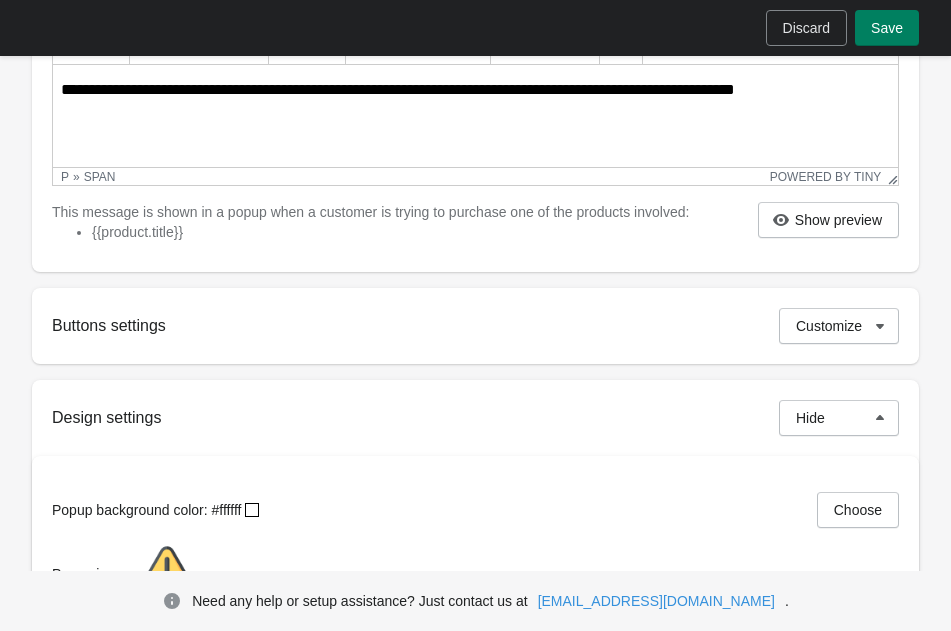 scroll, scrollTop: 518, scrollLeft: 0, axis: vertical 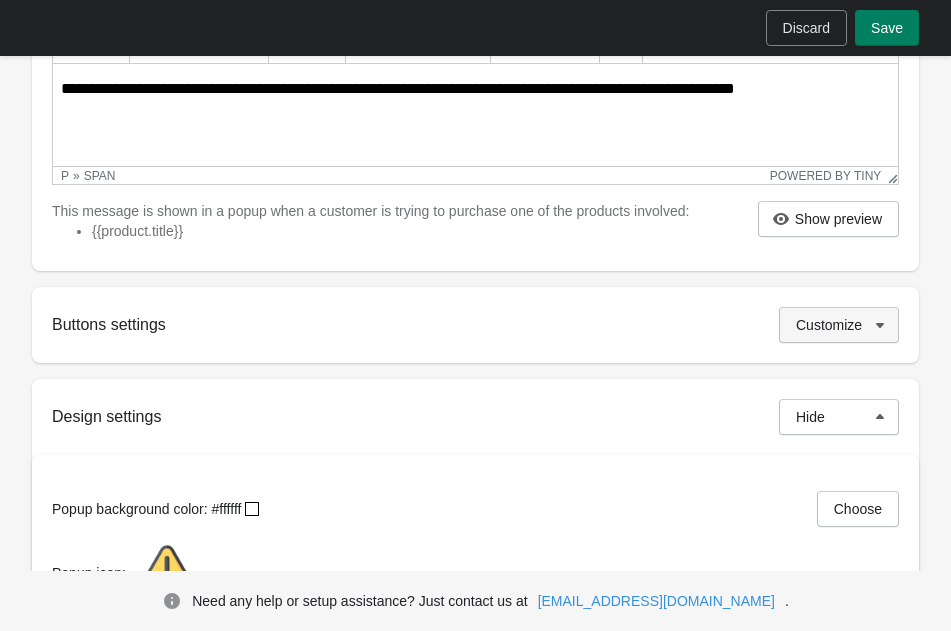 click 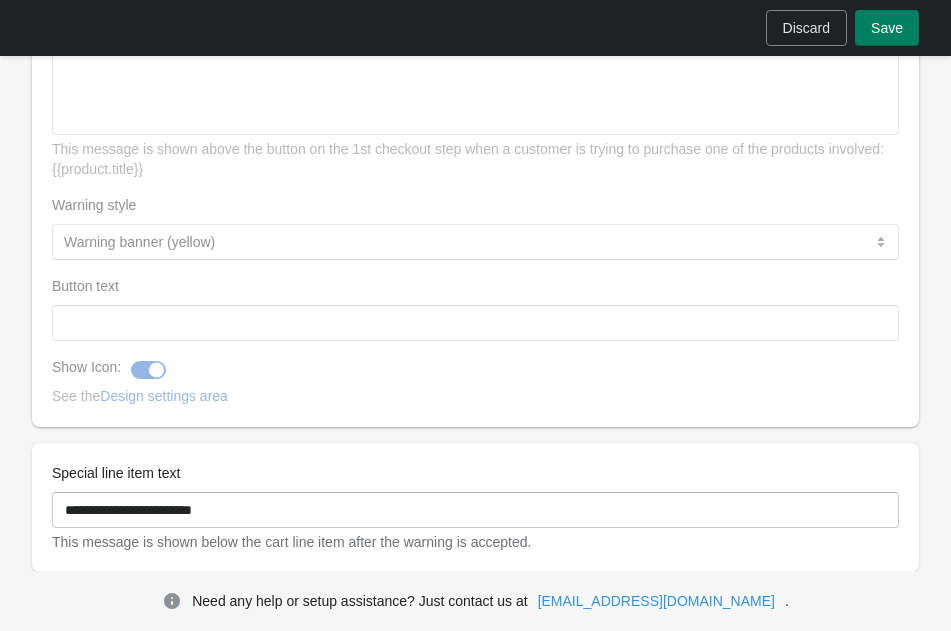 scroll, scrollTop: 2081, scrollLeft: 0, axis: vertical 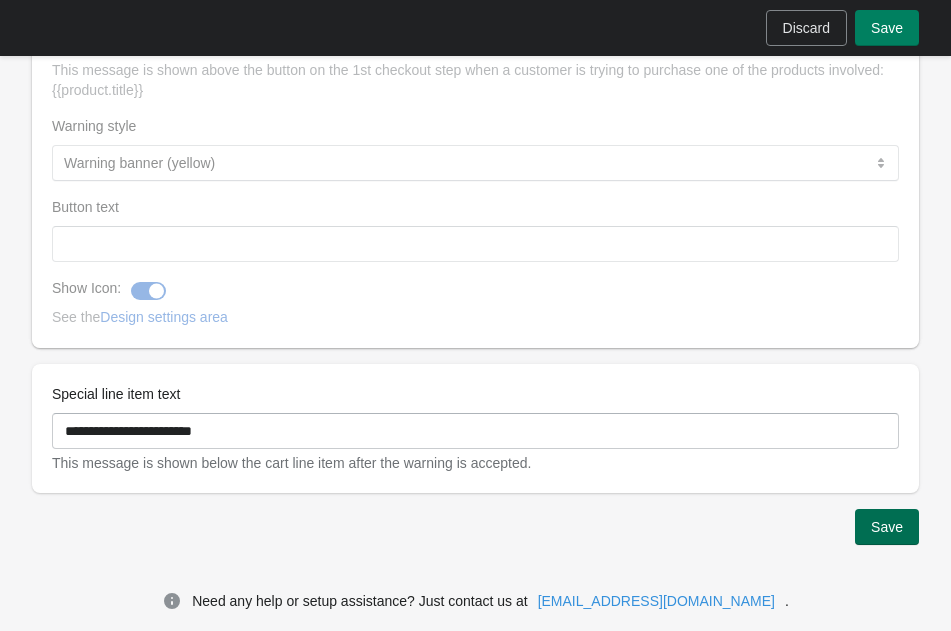 click on "Save" at bounding box center [887, 527] 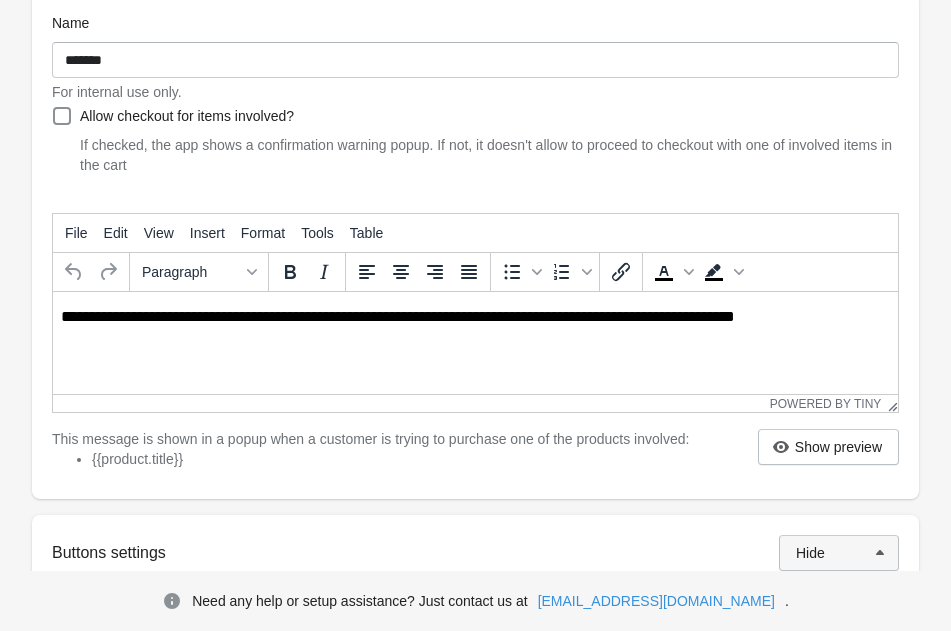 scroll, scrollTop: 354, scrollLeft: 0, axis: vertical 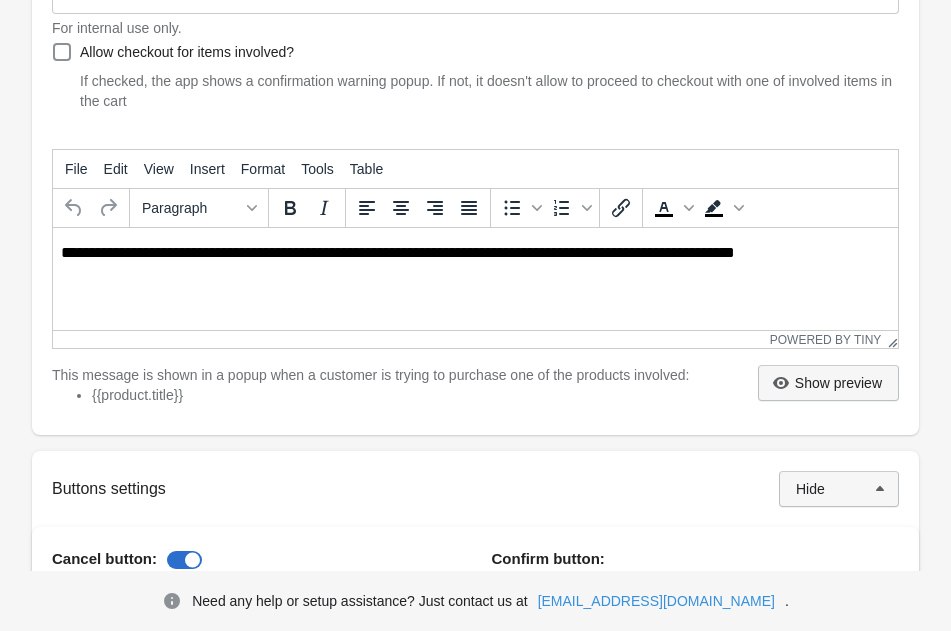 click on "Show preview" at bounding box center [838, 383] 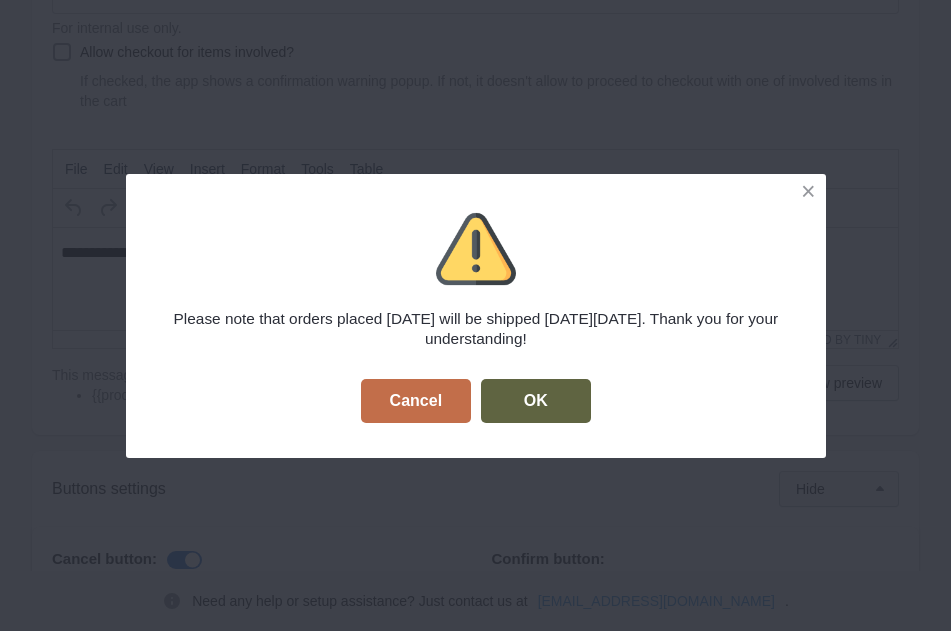 click on "OK" at bounding box center [536, 401] 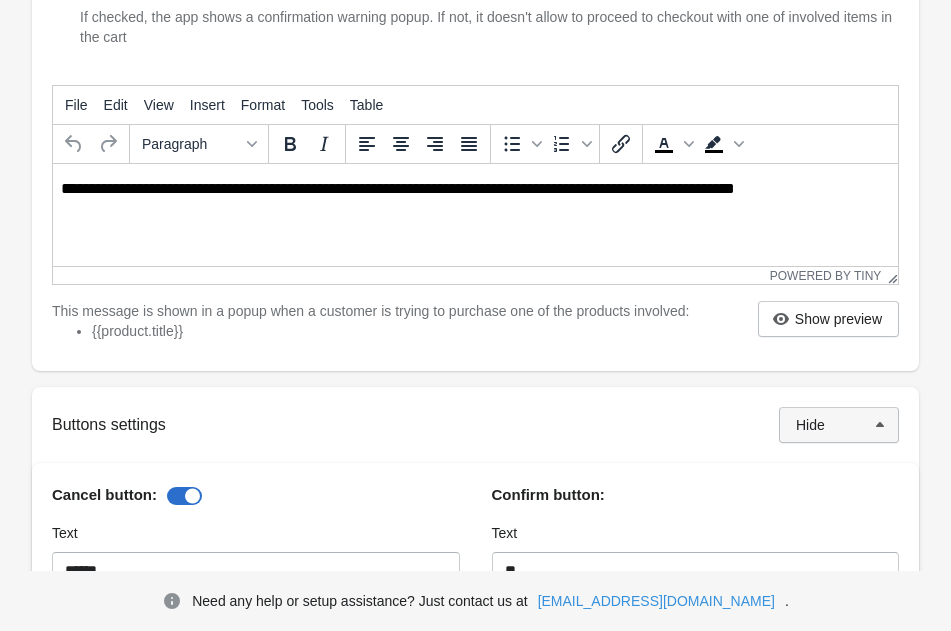 scroll, scrollTop: 0, scrollLeft: 0, axis: both 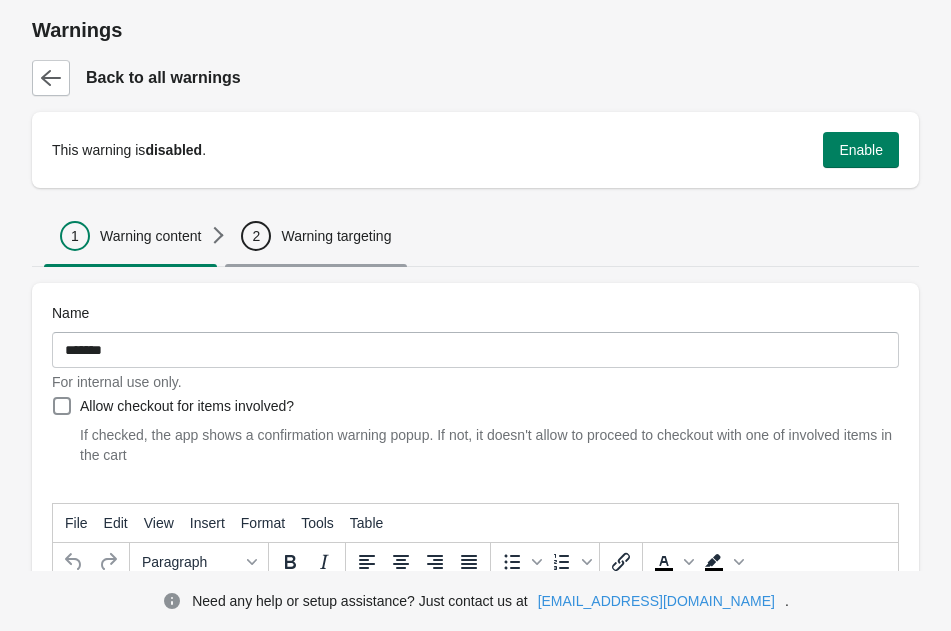 click on "Warning targeting" at bounding box center [336, 236] 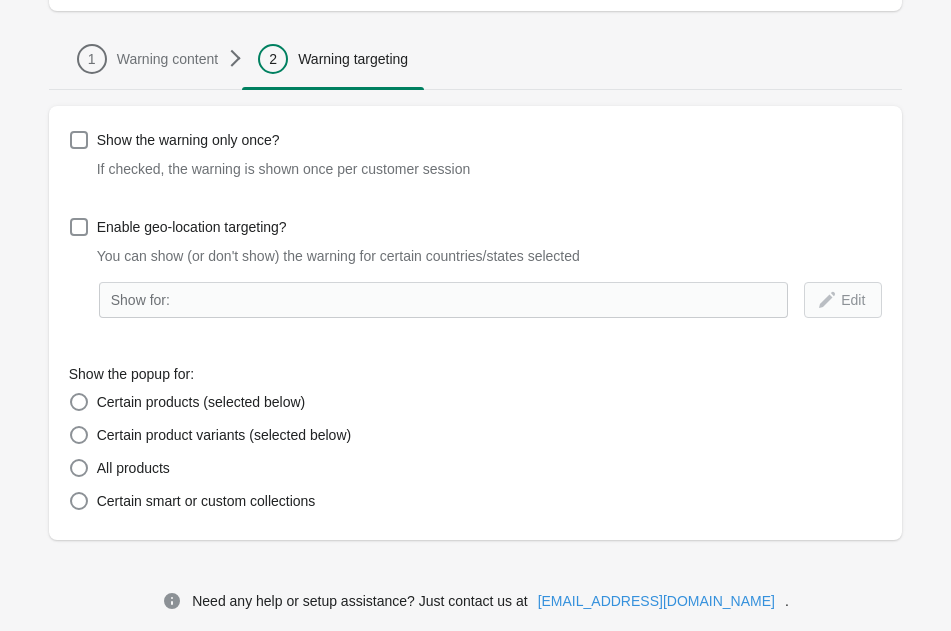 scroll, scrollTop: 240, scrollLeft: 0, axis: vertical 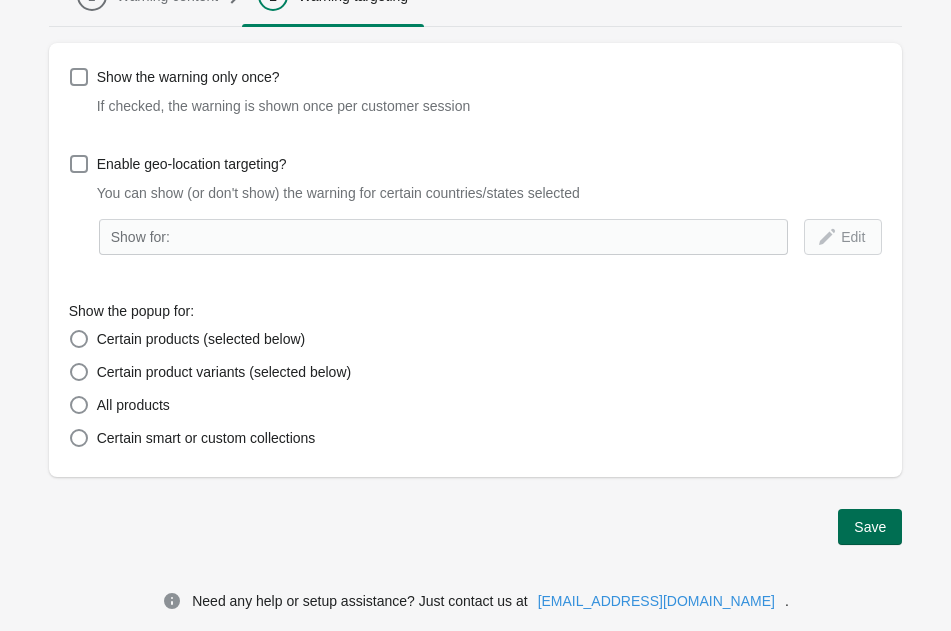 click on "Save" at bounding box center [870, 527] 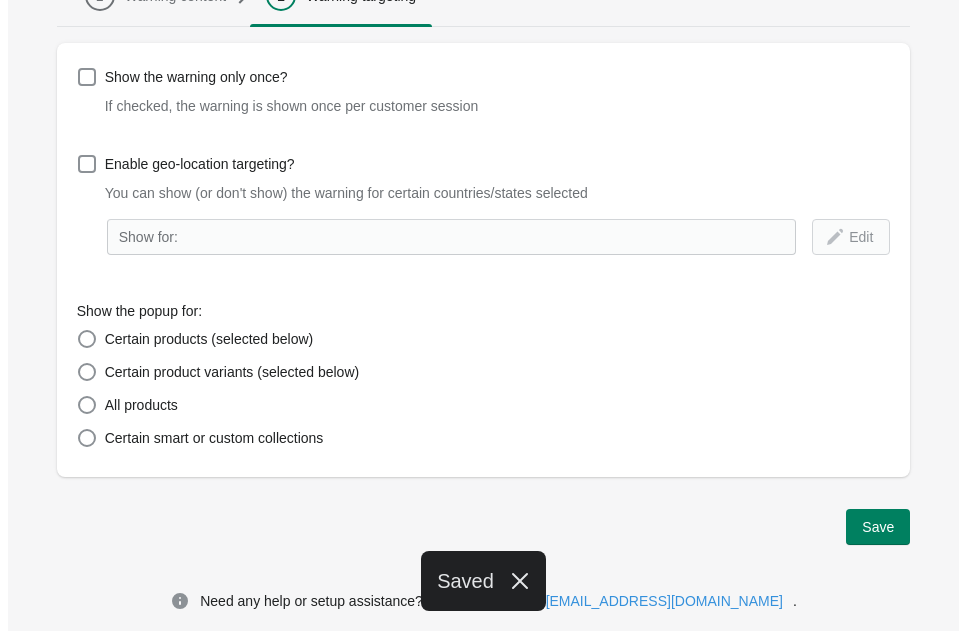 scroll, scrollTop: 0, scrollLeft: 0, axis: both 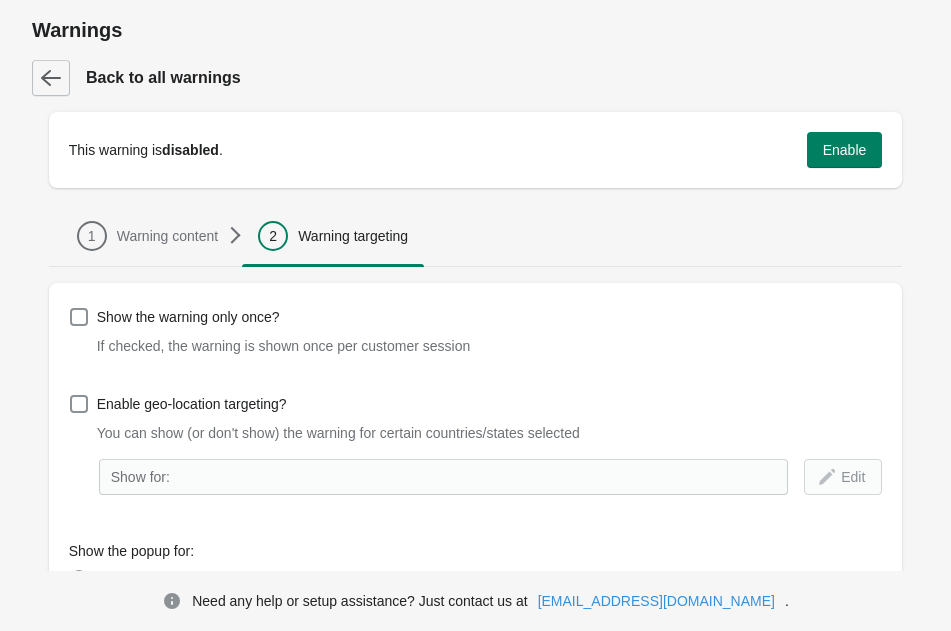 click 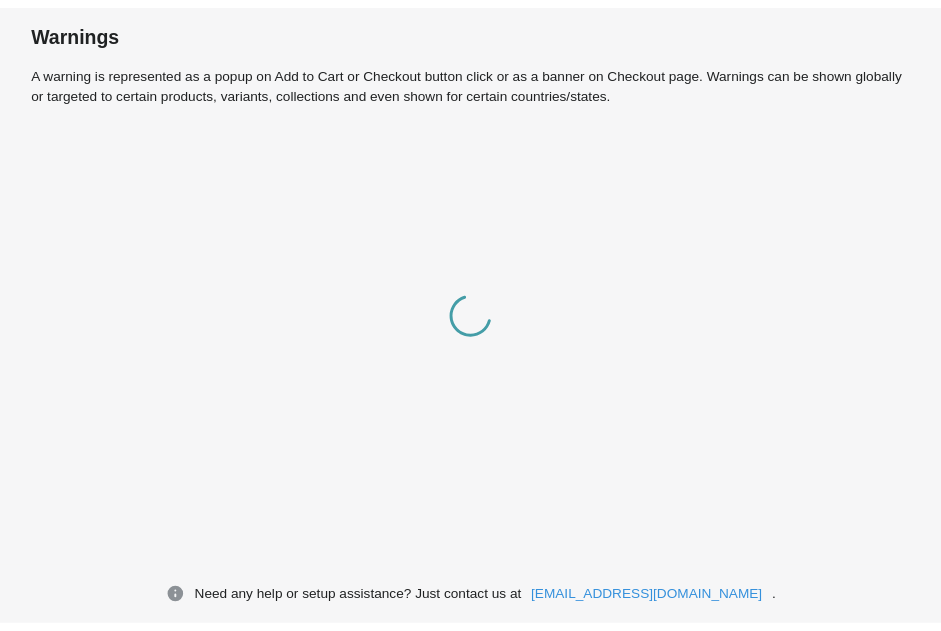 scroll, scrollTop: 0, scrollLeft: 0, axis: both 